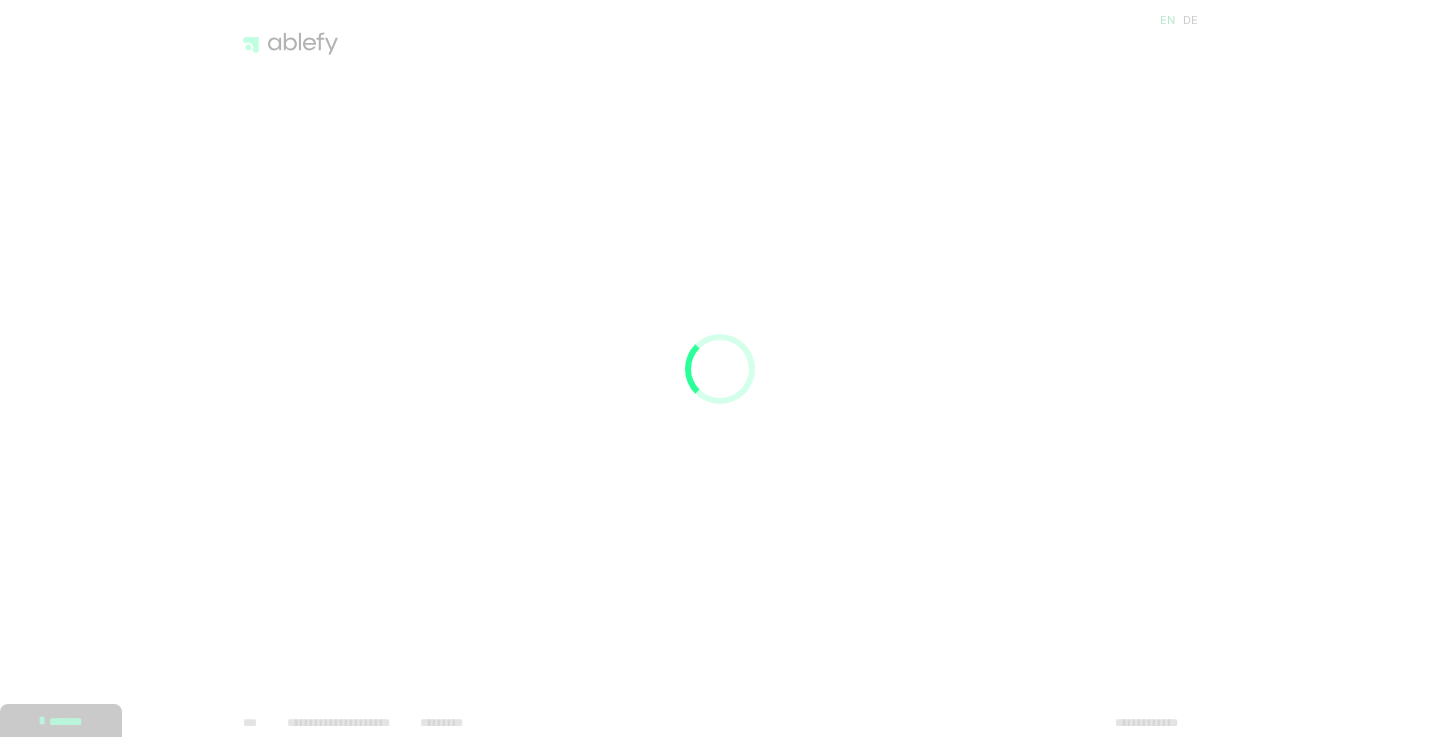 scroll, scrollTop: 0, scrollLeft: 0, axis: both 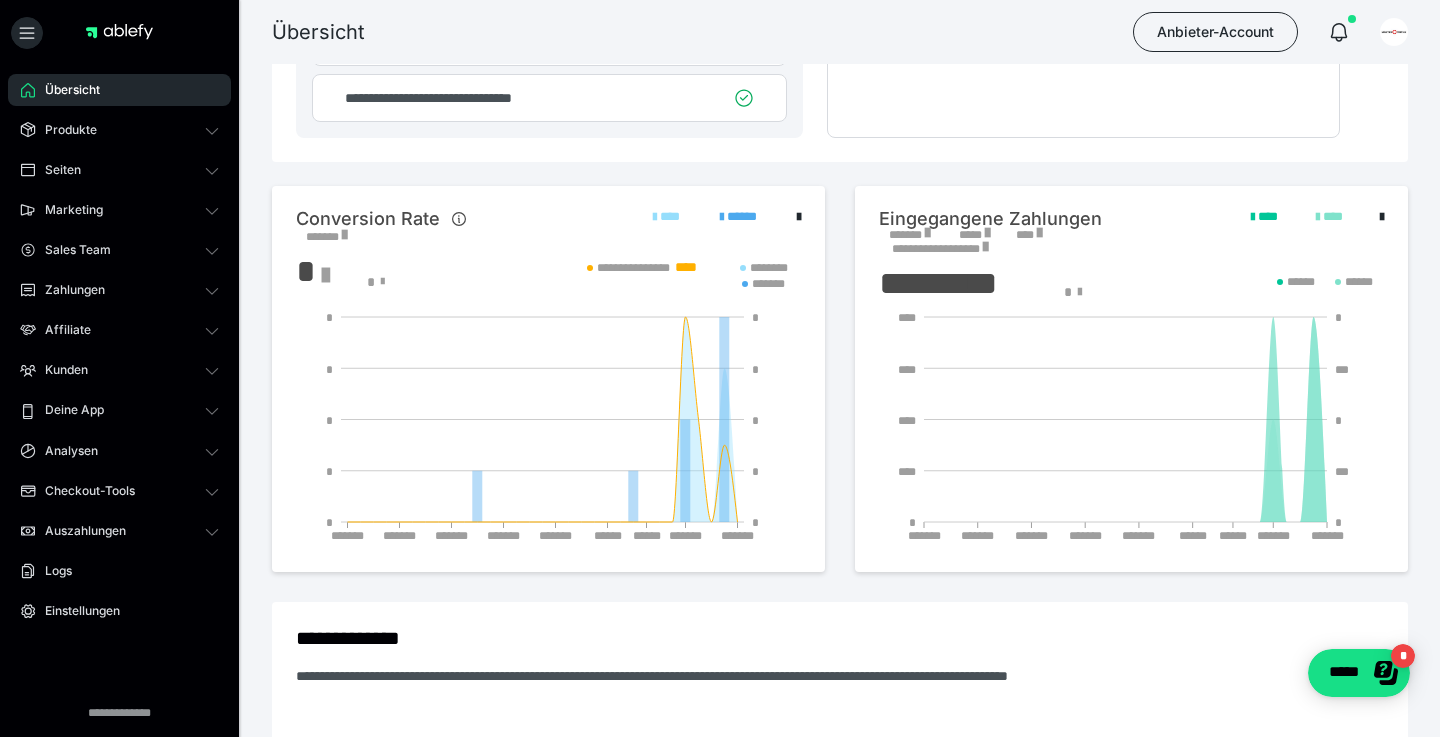 click on "*******" at bounding box center [326, 237] 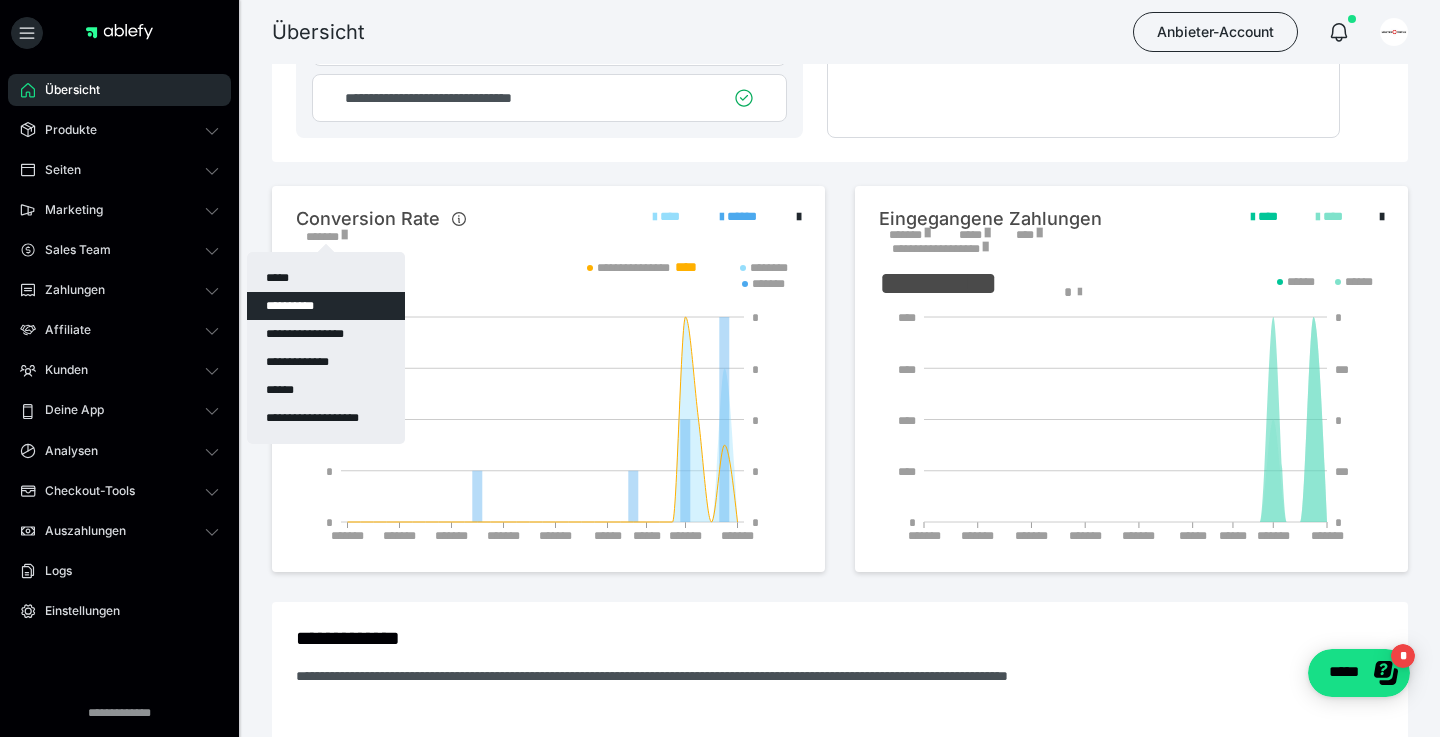 click at bounding box center [720, 368] 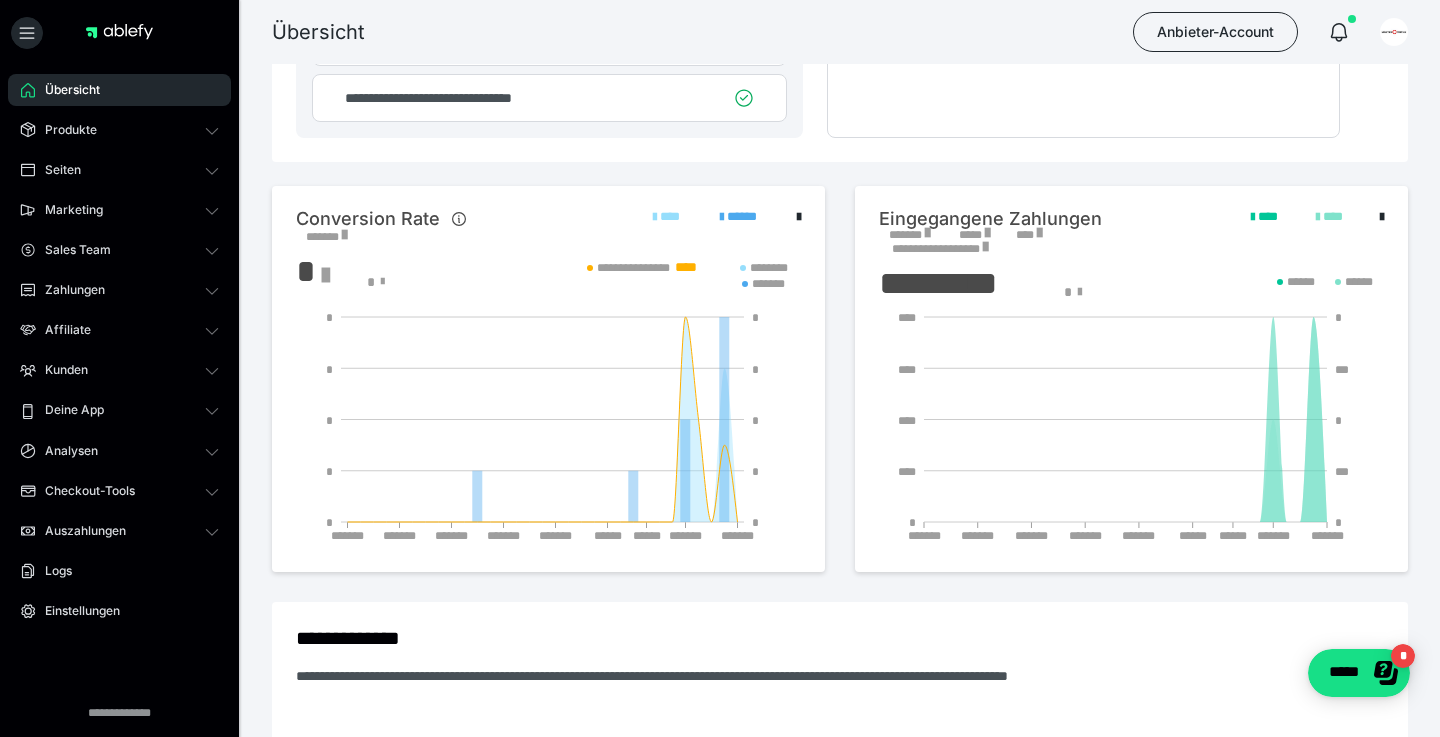 click on "*******" at bounding box center [909, 235] 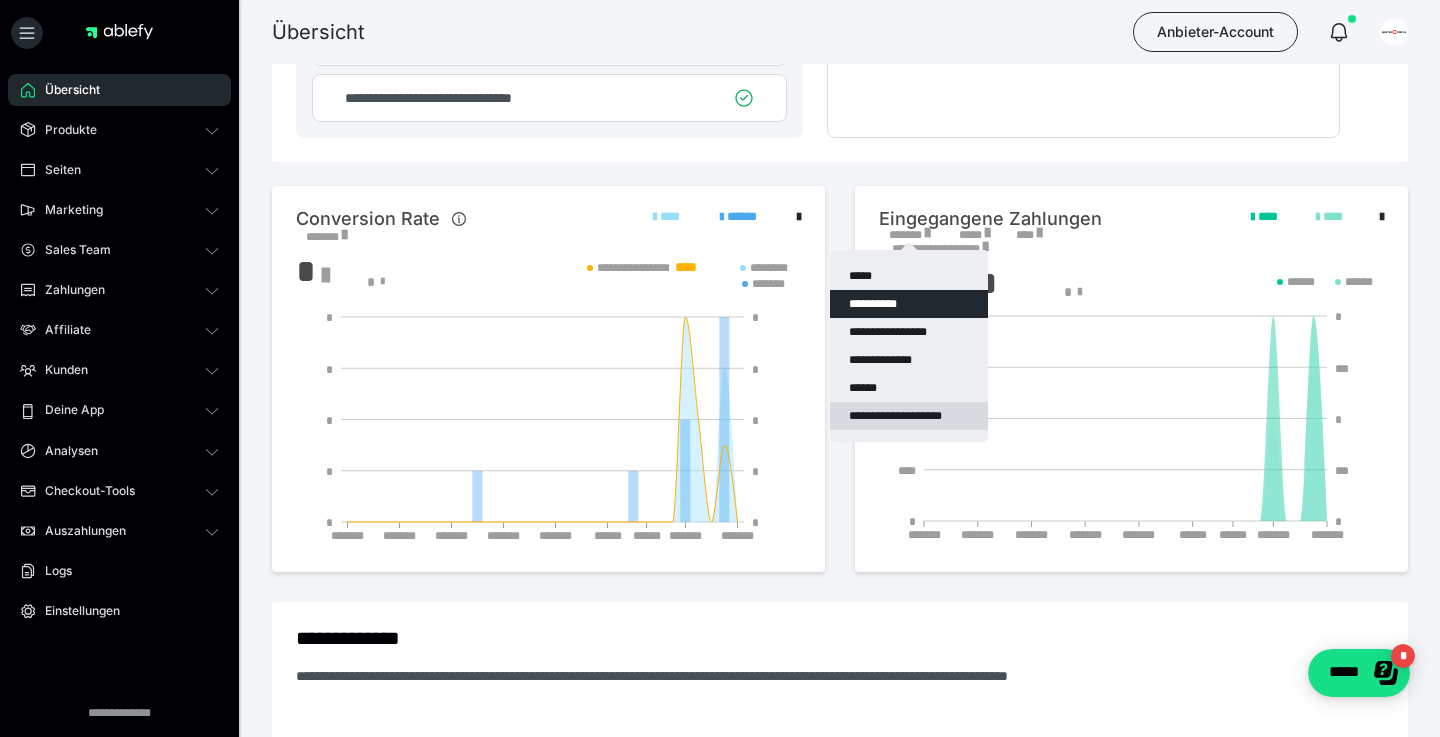 click on "**********" at bounding box center [909, 416] 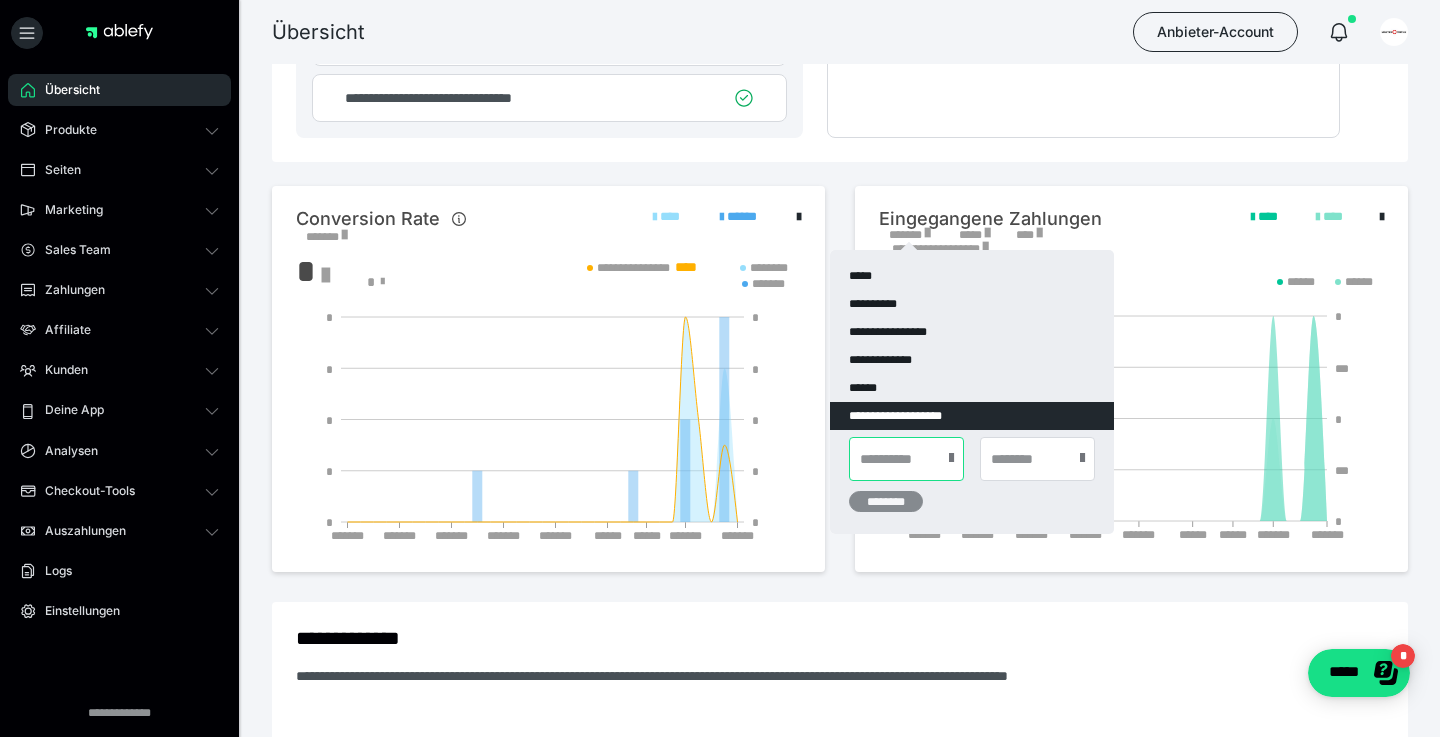 click at bounding box center [906, 459] 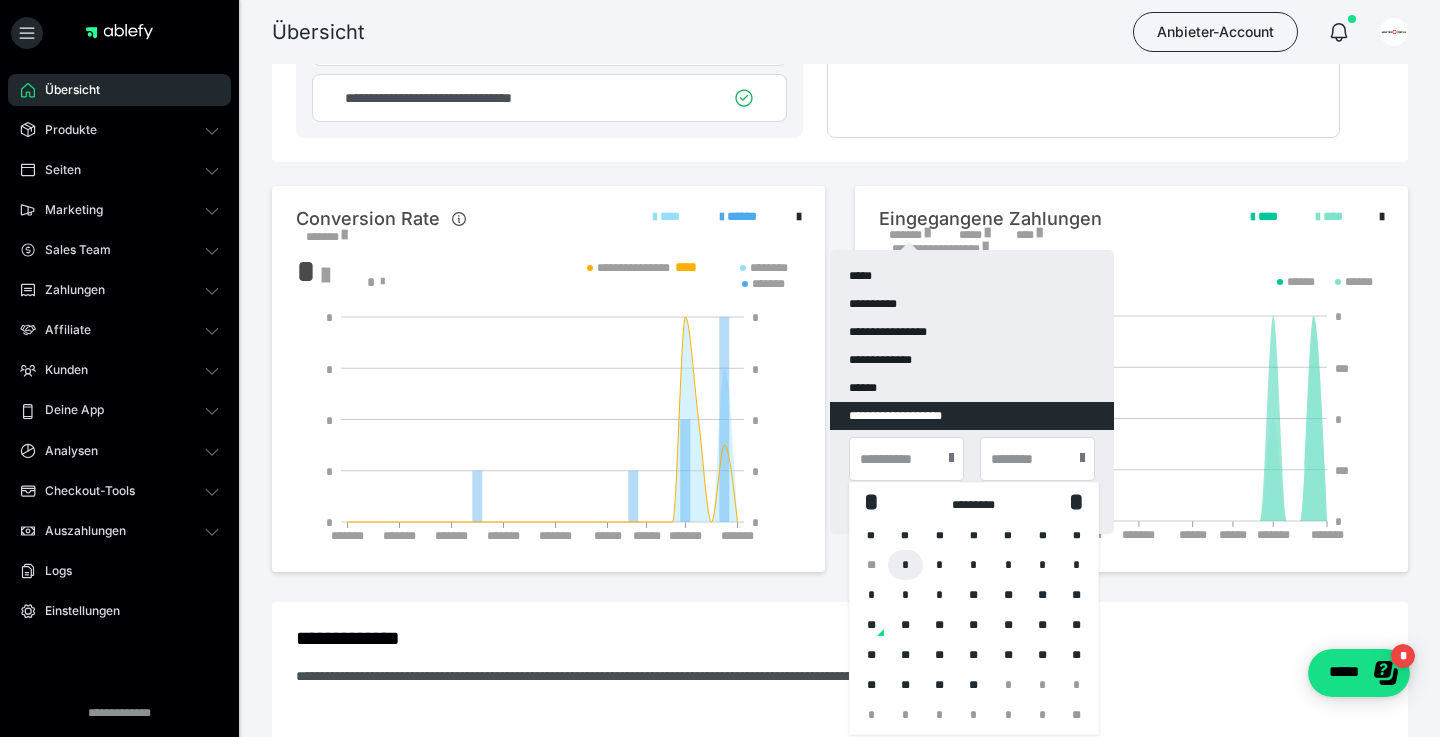 click on "*" at bounding box center [905, 565] 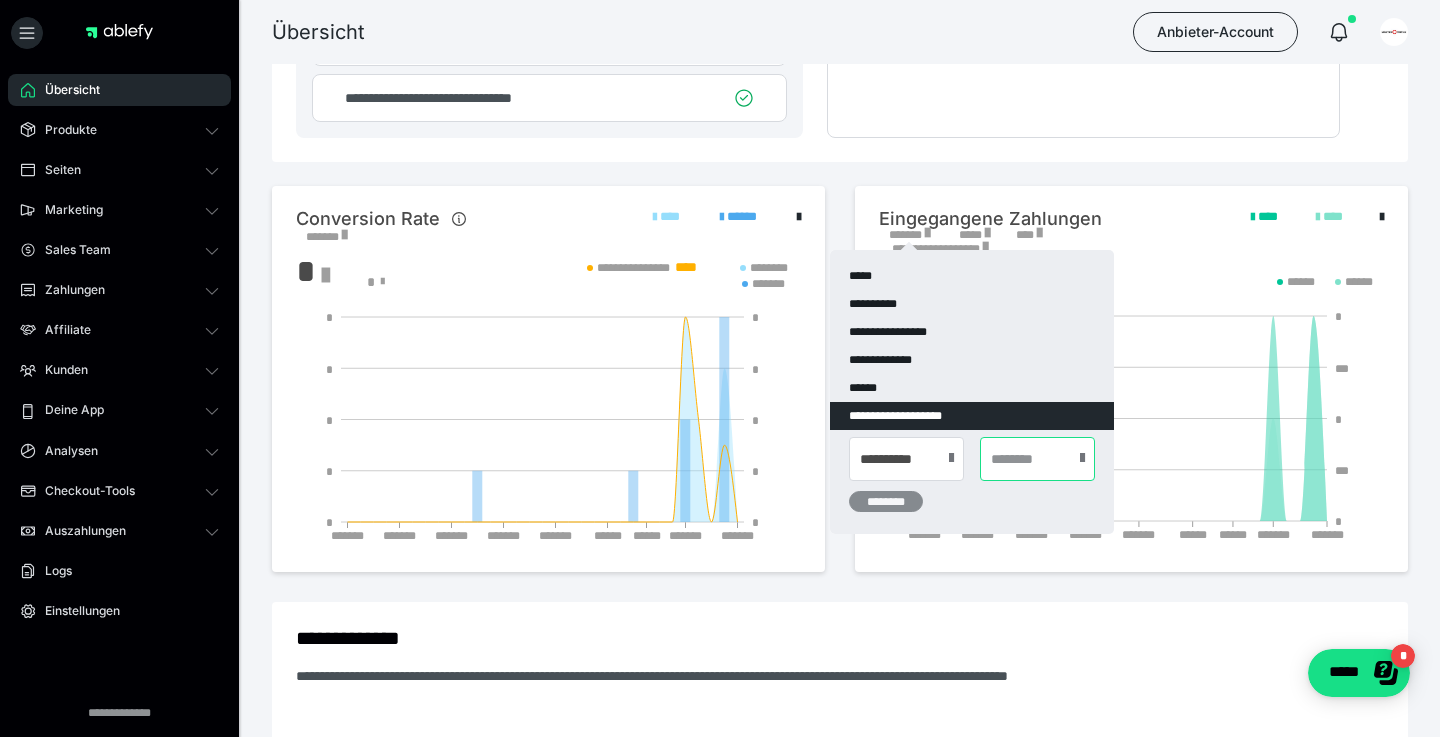 click at bounding box center (1037, 459) 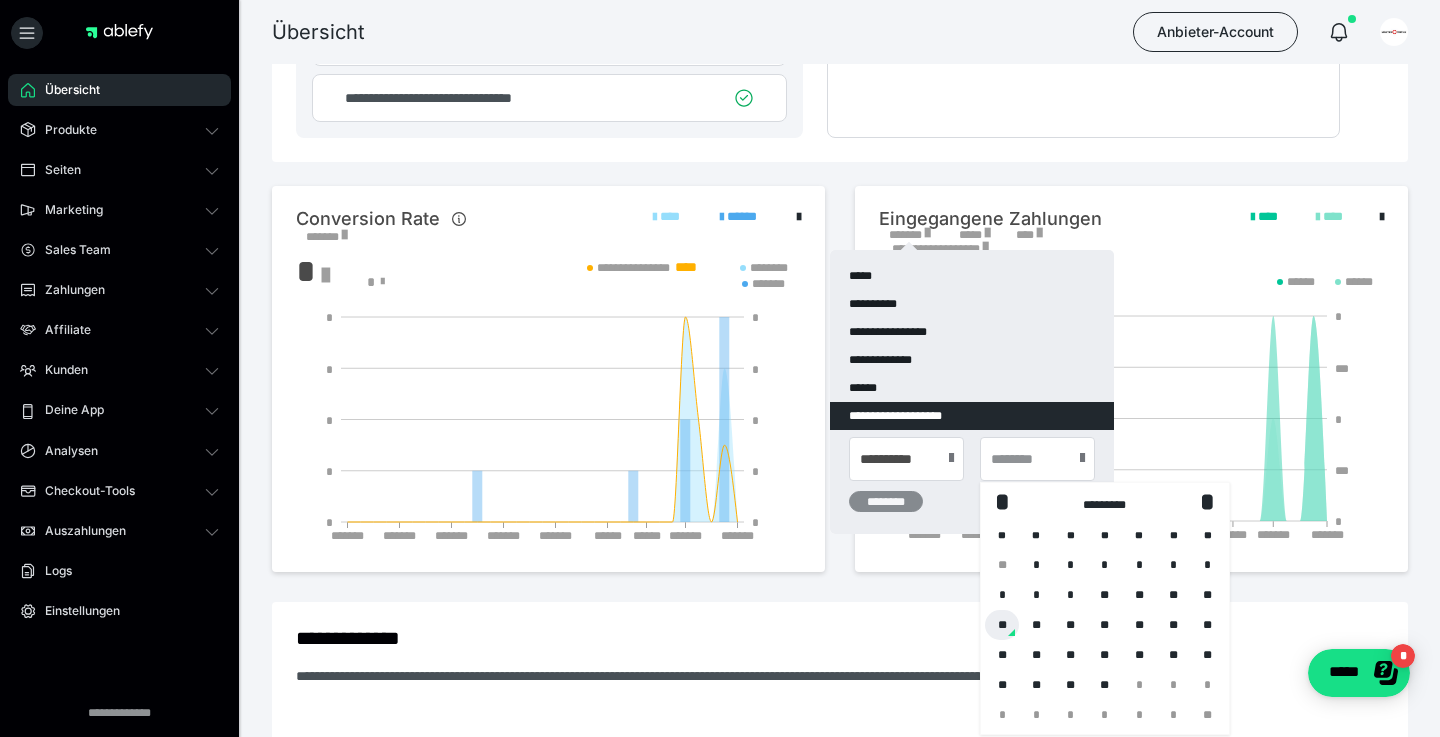 click on "**" at bounding box center (1002, 625) 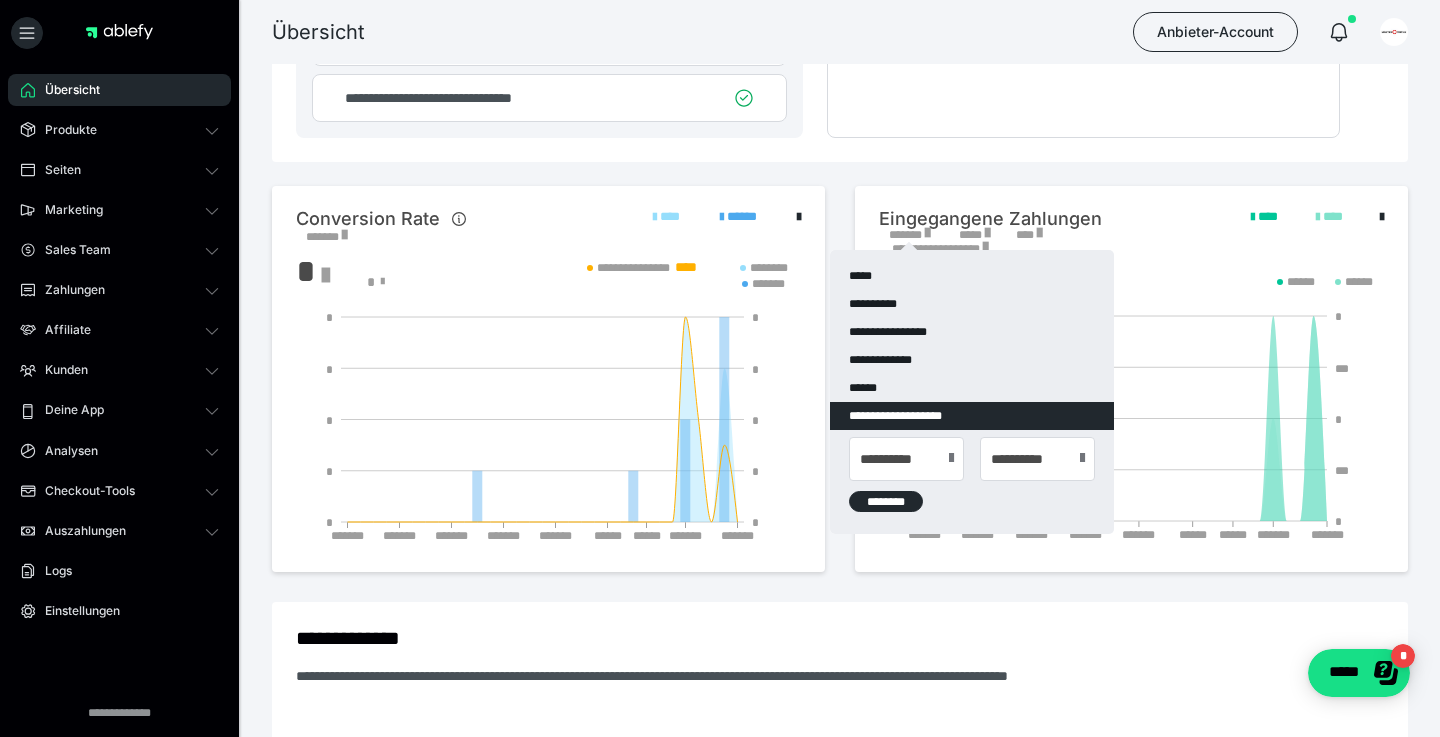 click on "********" at bounding box center (886, 501) 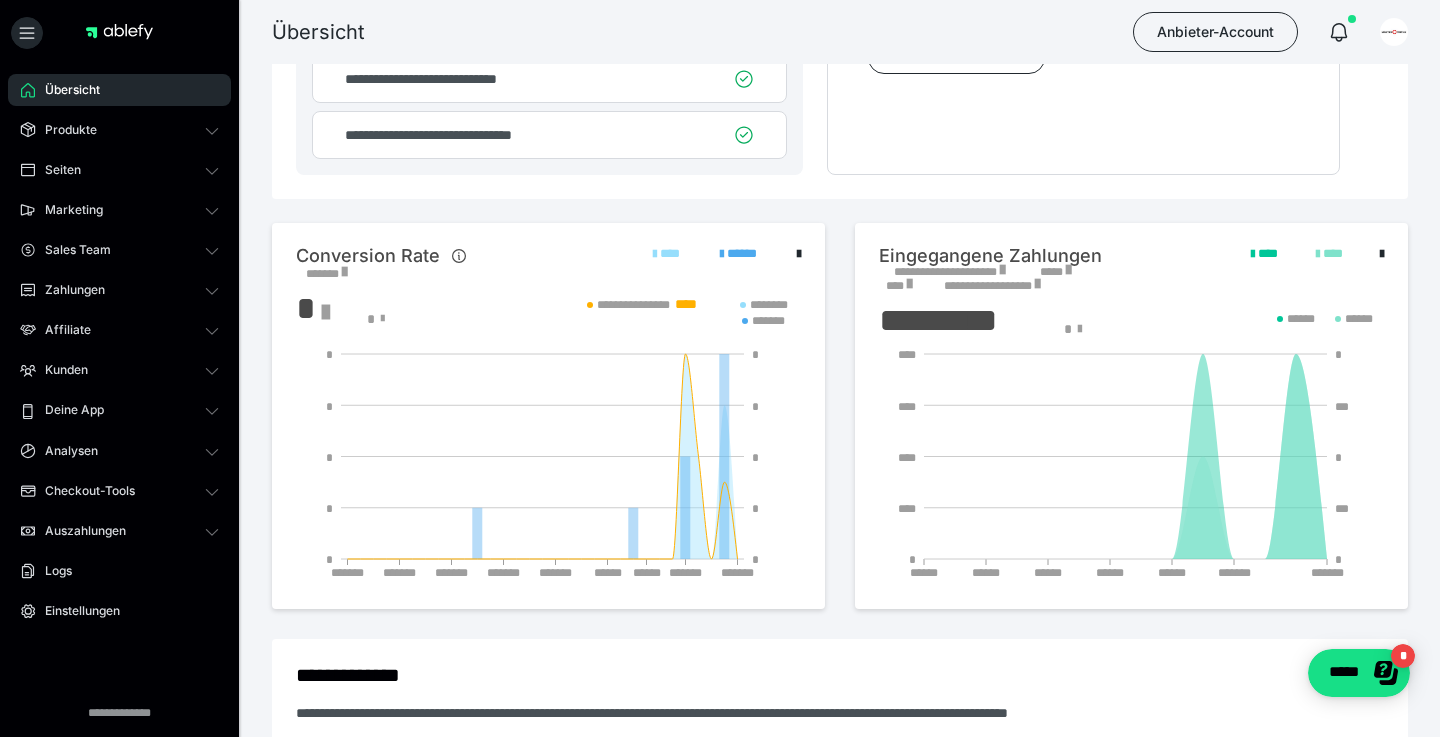 scroll, scrollTop: 266, scrollLeft: 0, axis: vertical 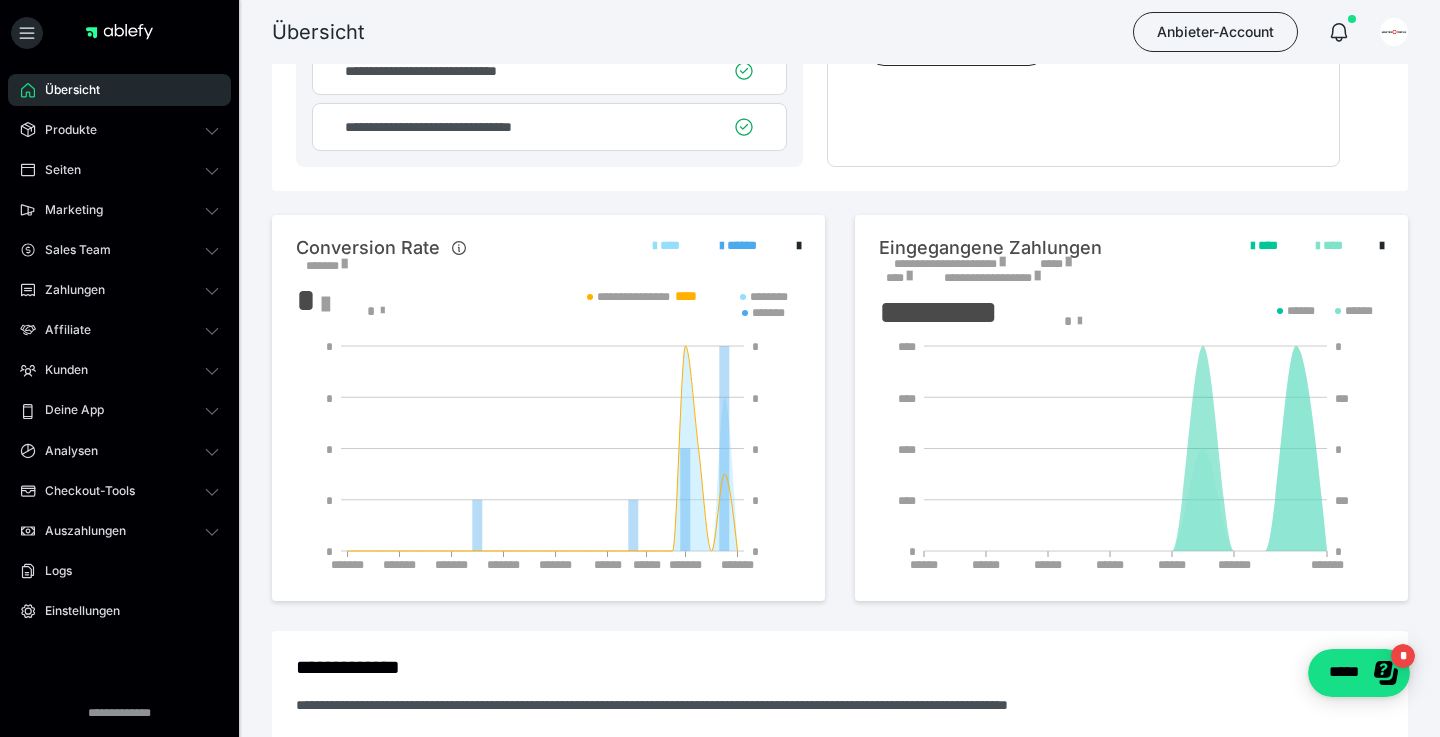 click at bounding box center (344, 264) 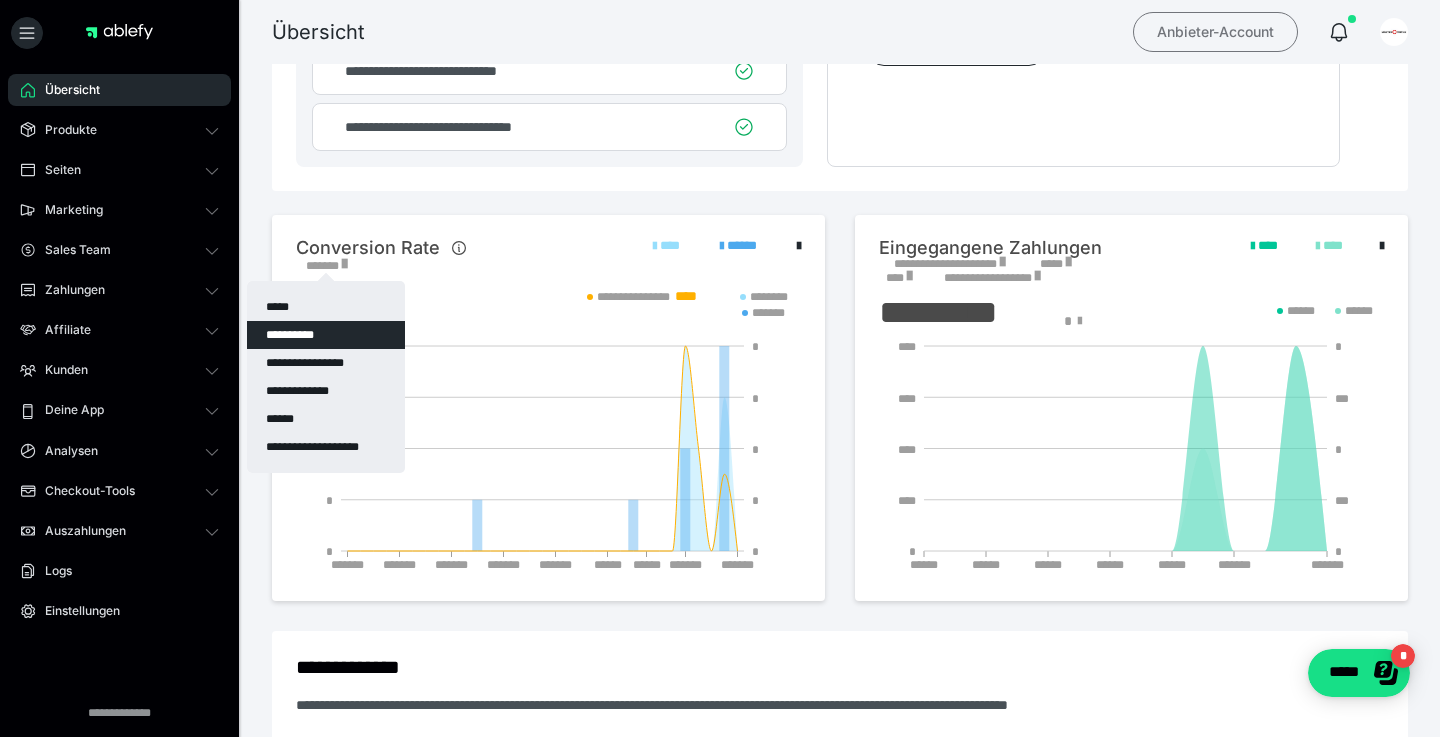 click on "Anbieter-Account" at bounding box center (1215, 32) 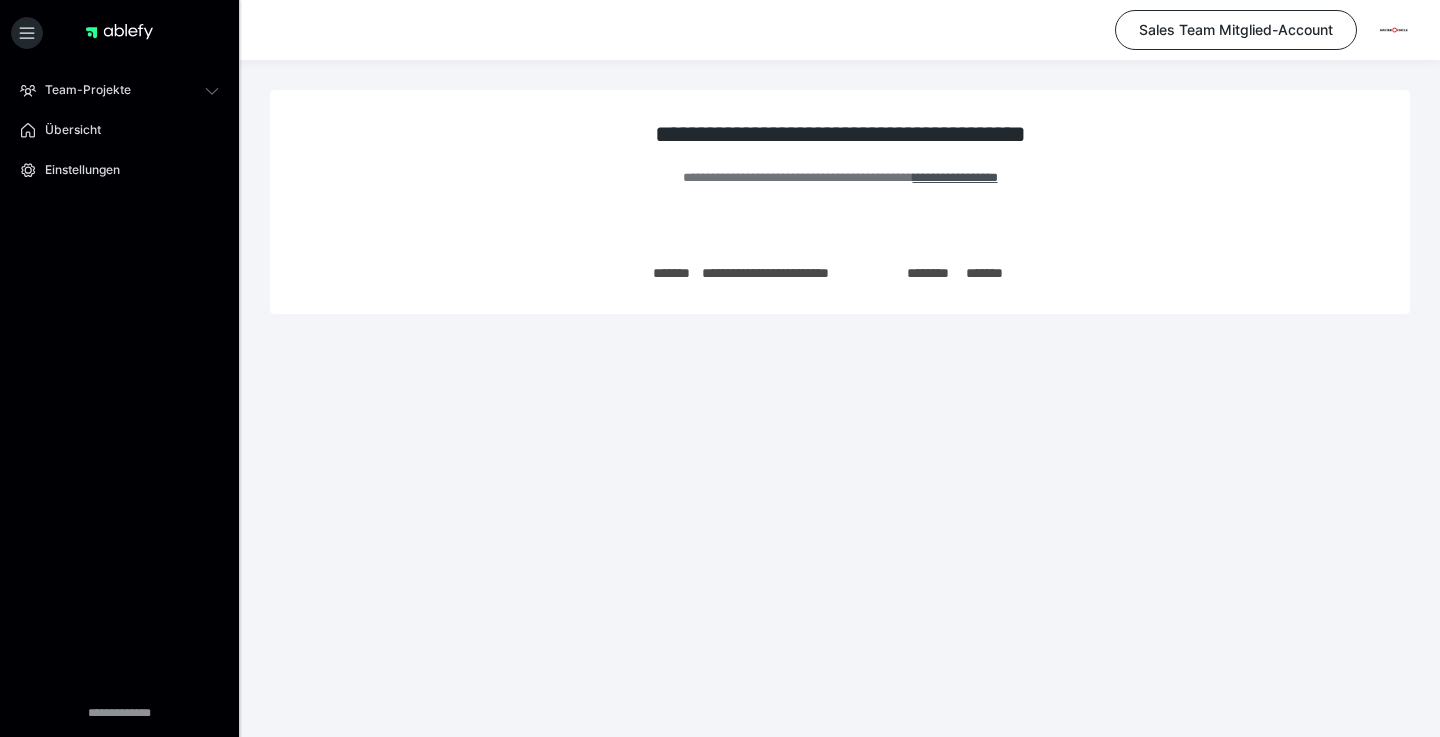 scroll, scrollTop: 0, scrollLeft: 0, axis: both 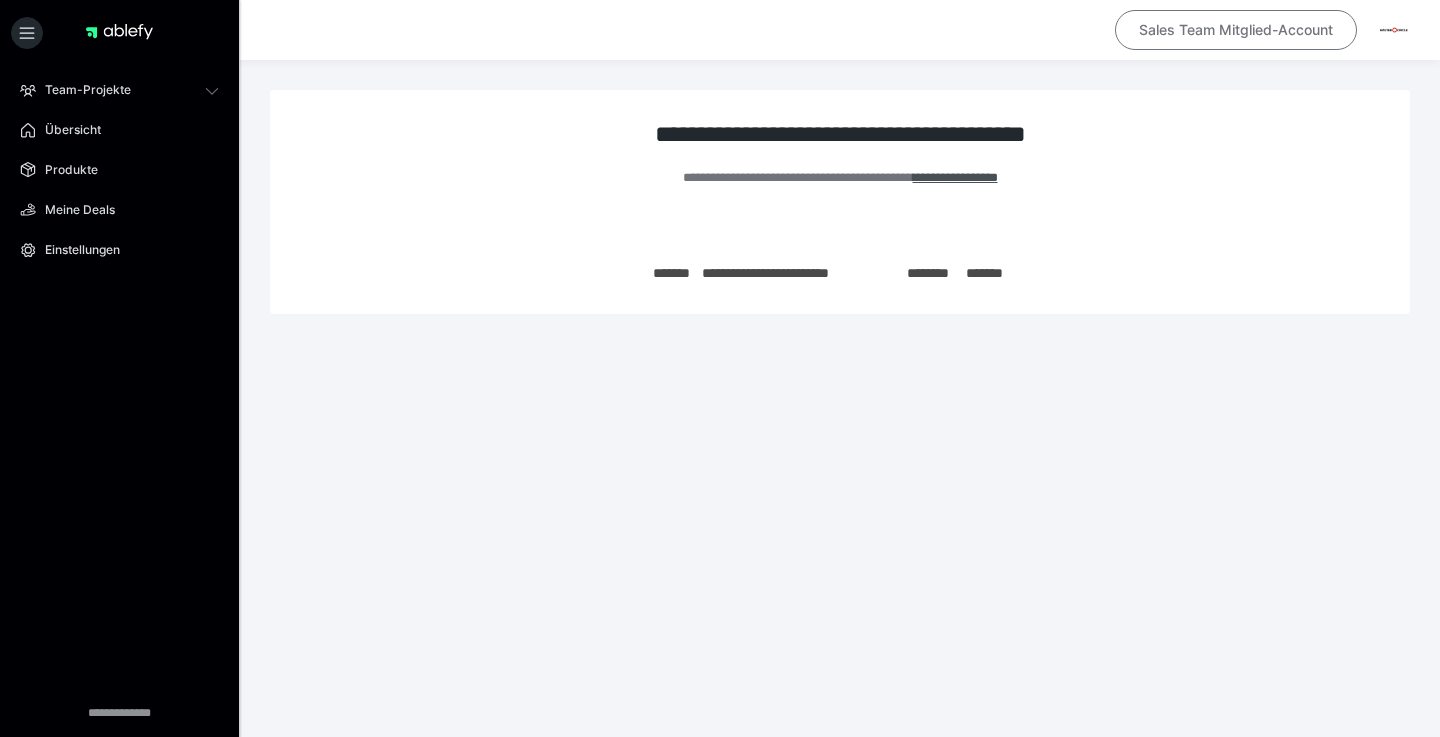 click on "Sales Team Mitglied-Account" at bounding box center [1236, 30] 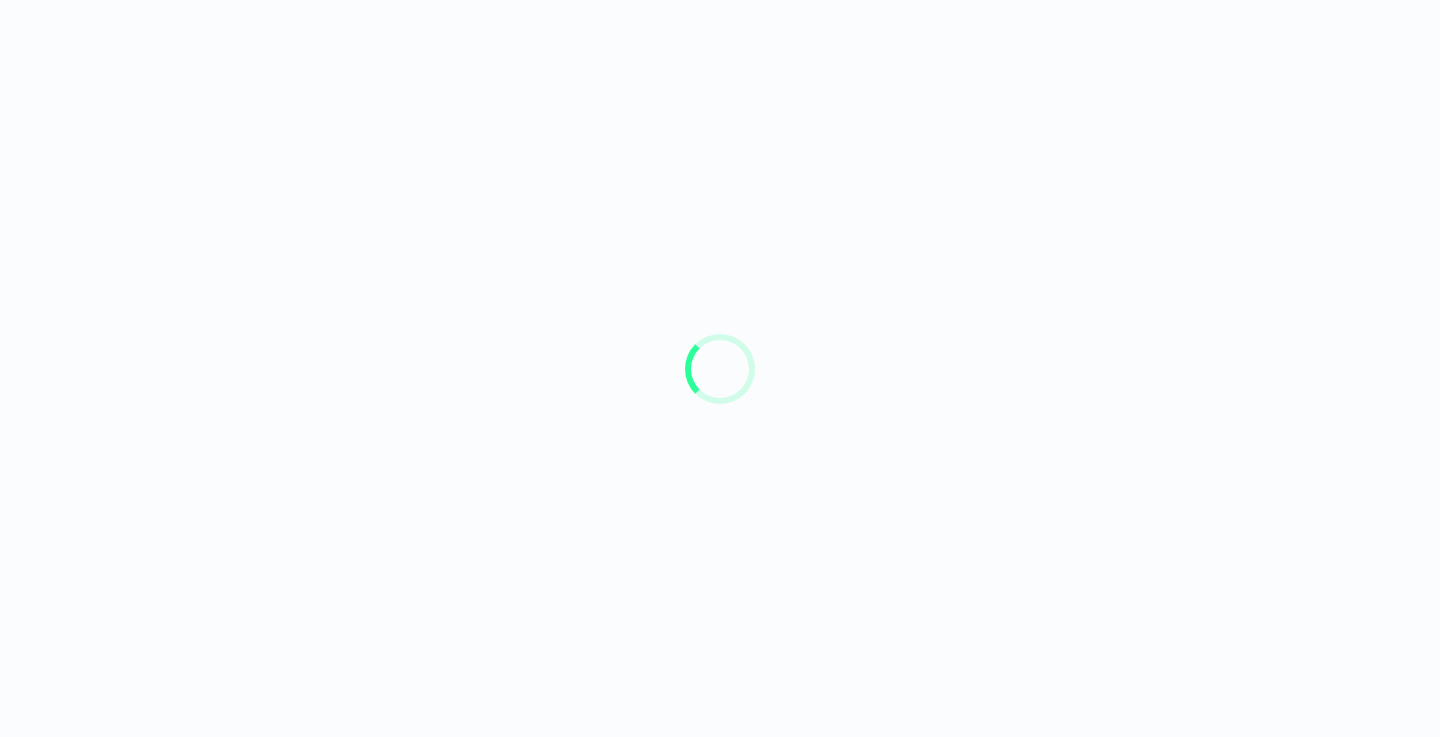 scroll, scrollTop: 0, scrollLeft: 0, axis: both 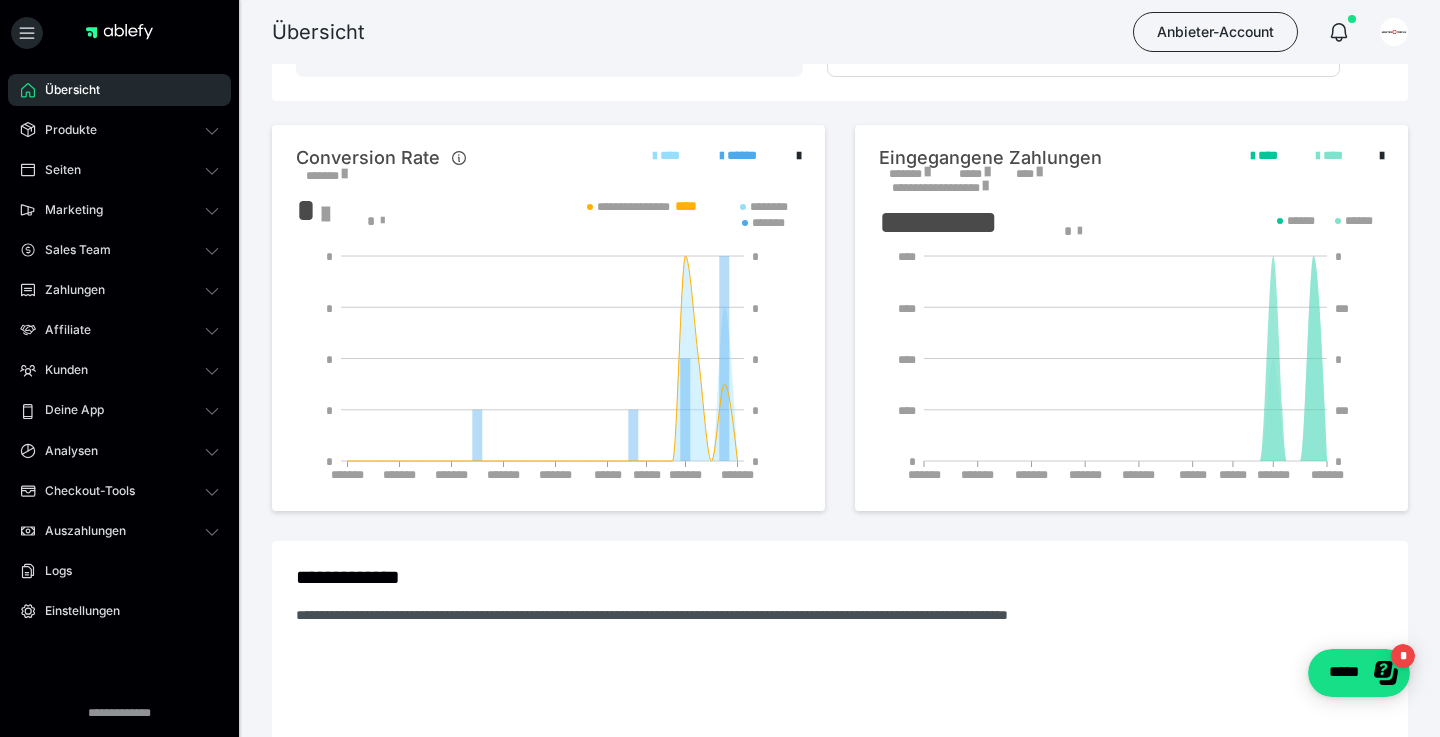 click at bounding box center [344, 174] 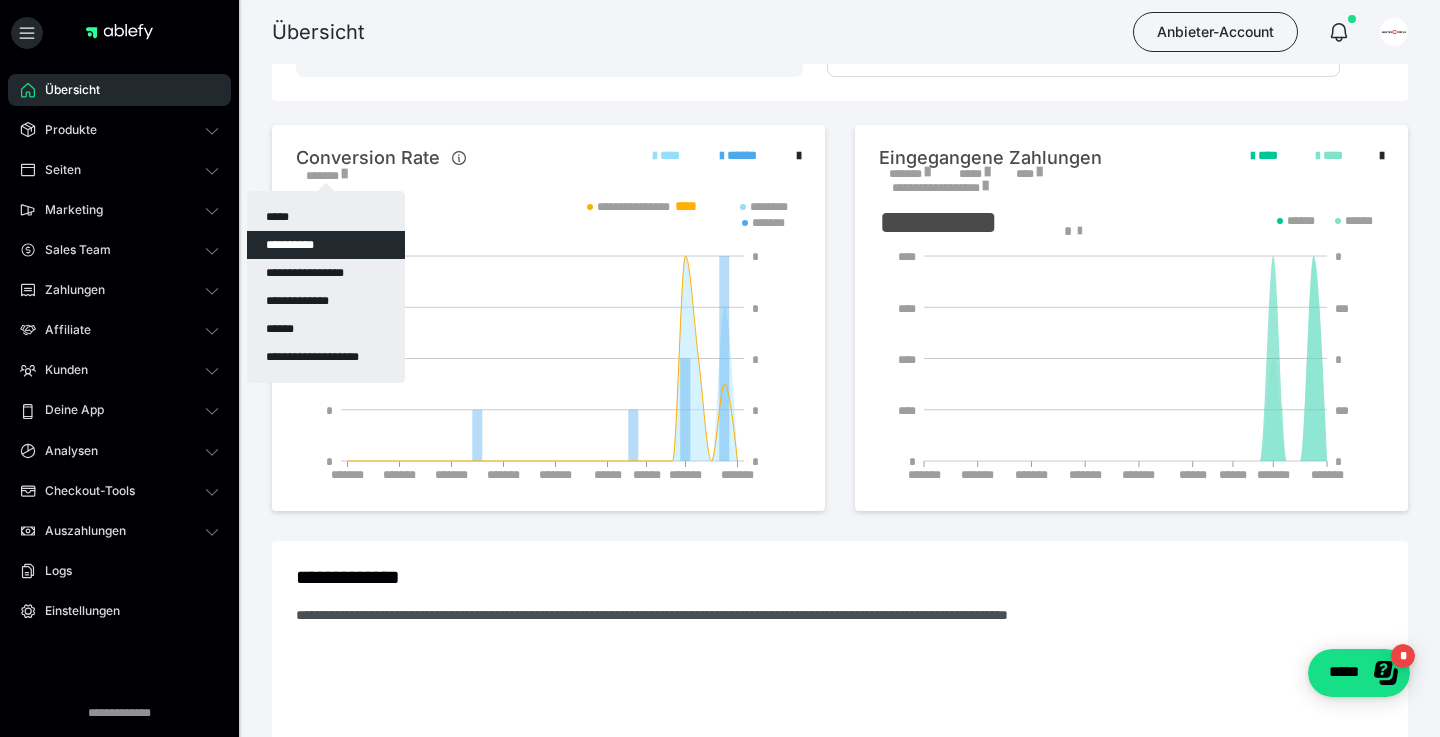 click at bounding box center (720, 368) 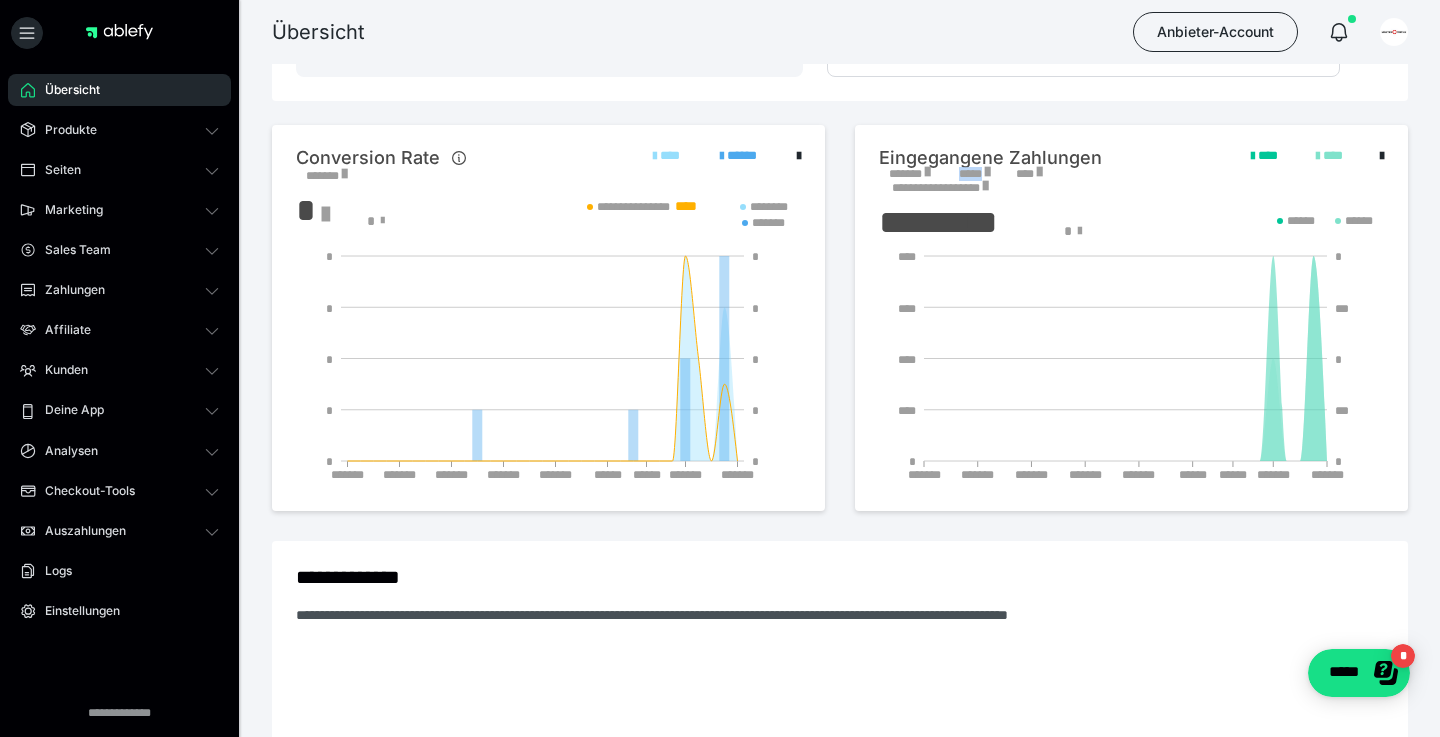 click at bounding box center [927, 172] 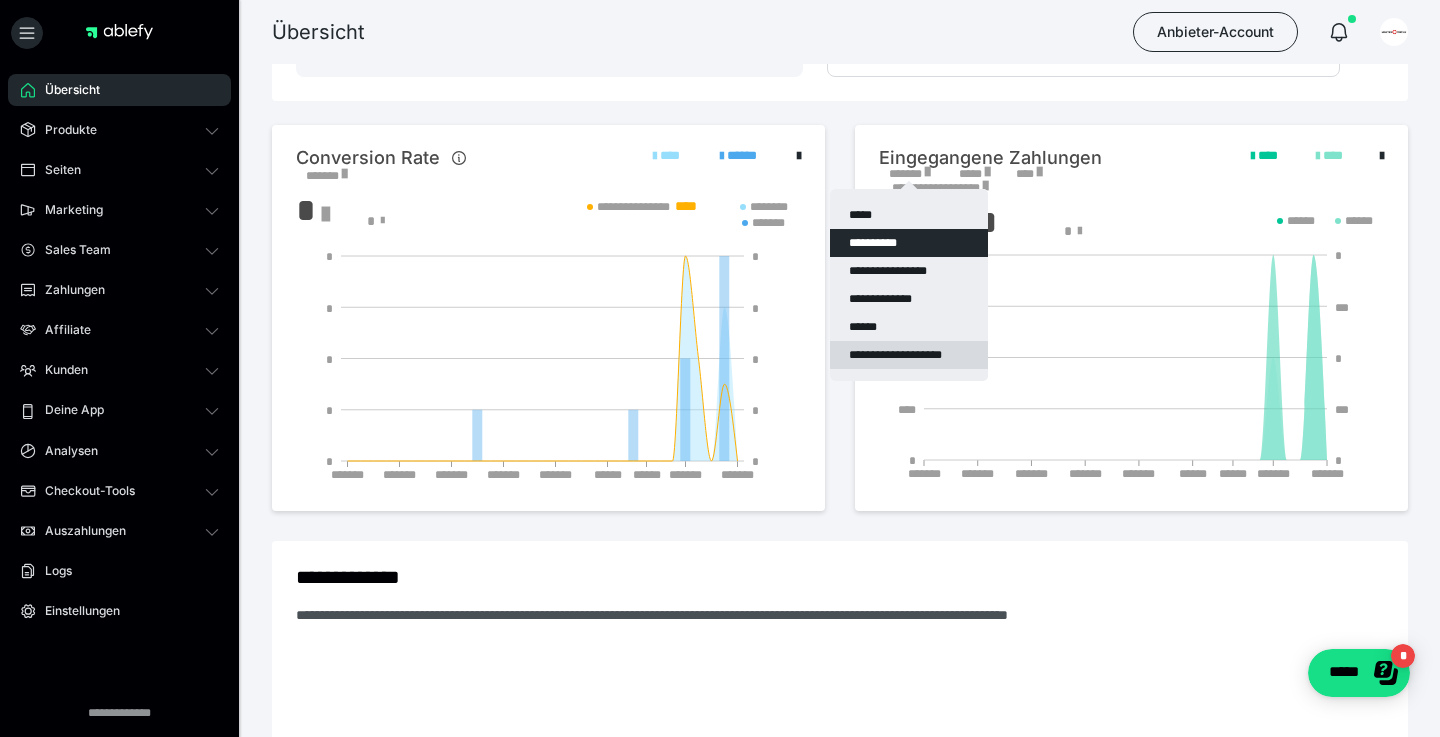 click on "**********" at bounding box center (909, 355) 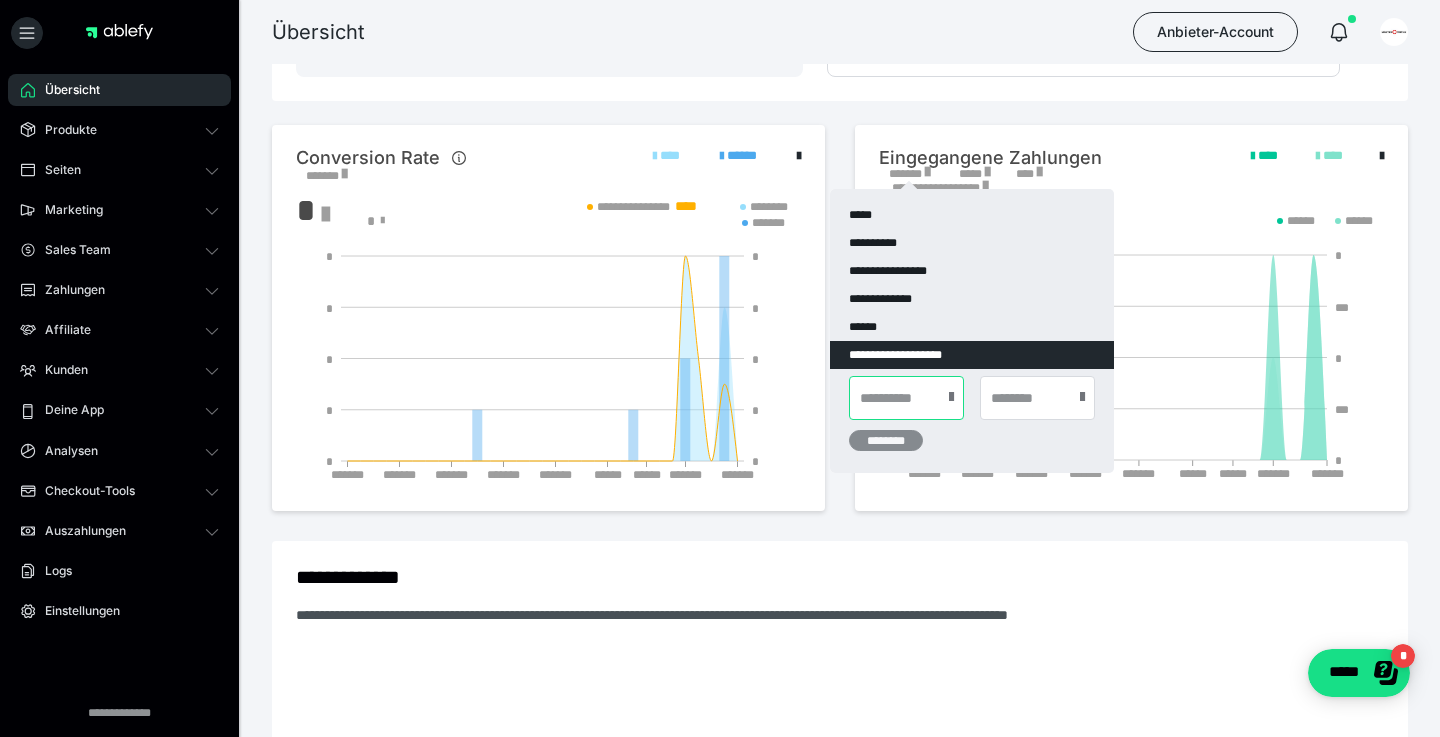 click at bounding box center (906, 398) 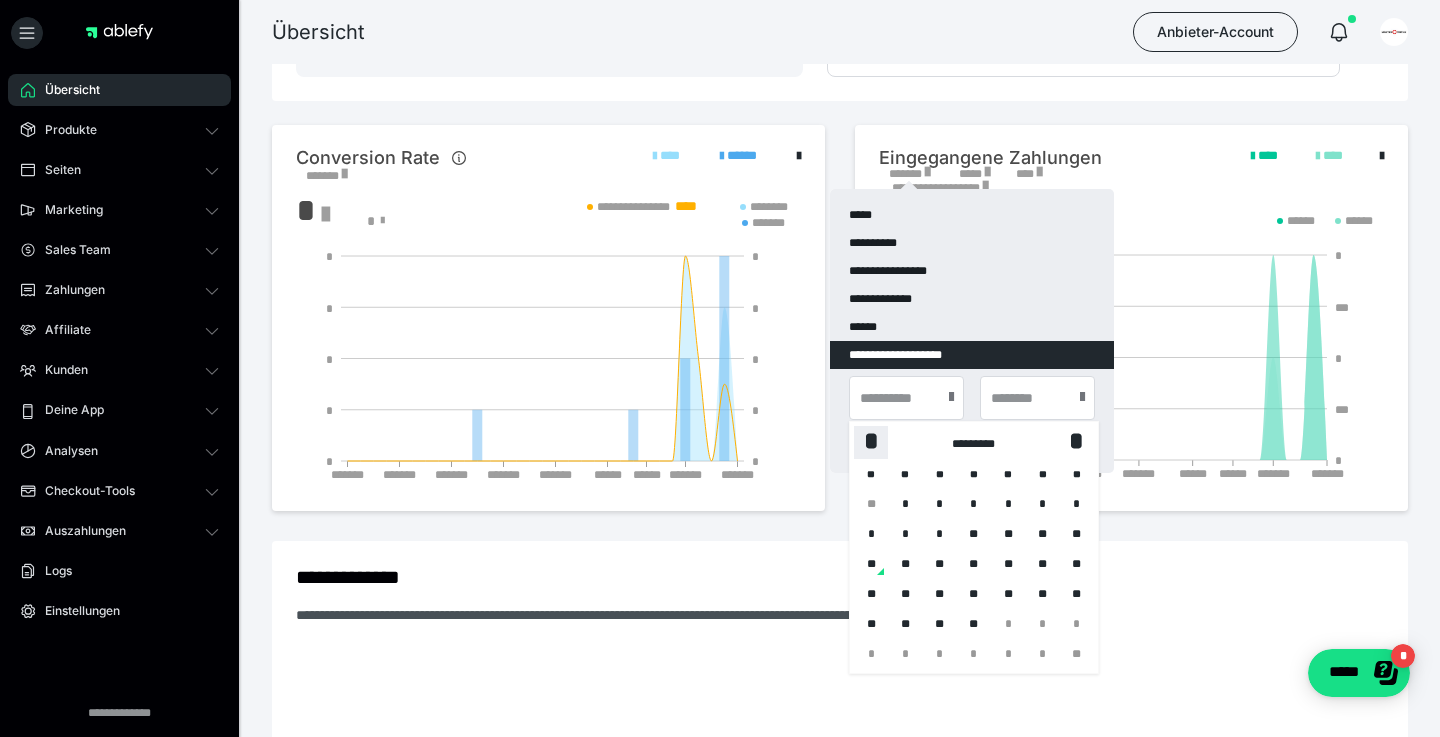 click on "*" at bounding box center [871, 441] 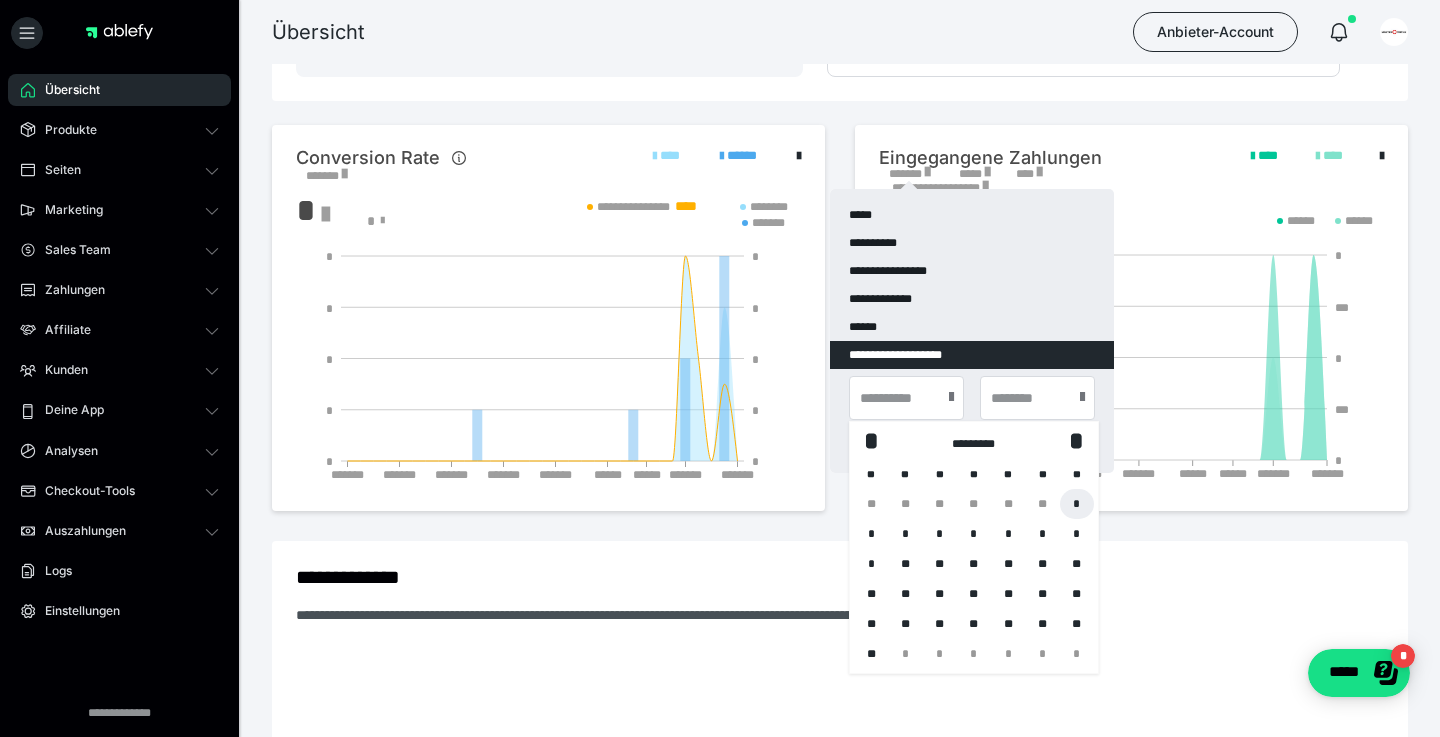 click on "*" at bounding box center [1077, 504] 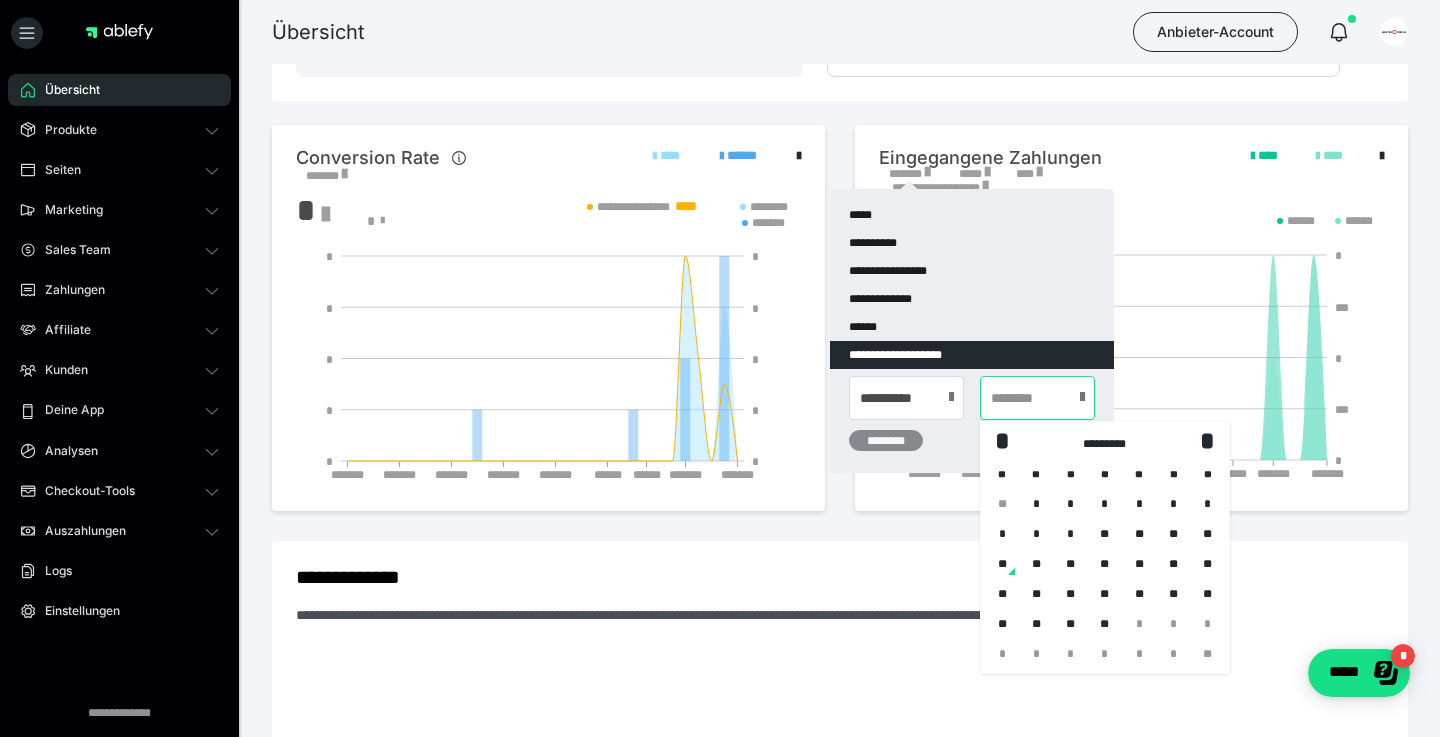 click at bounding box center [1037, 398] 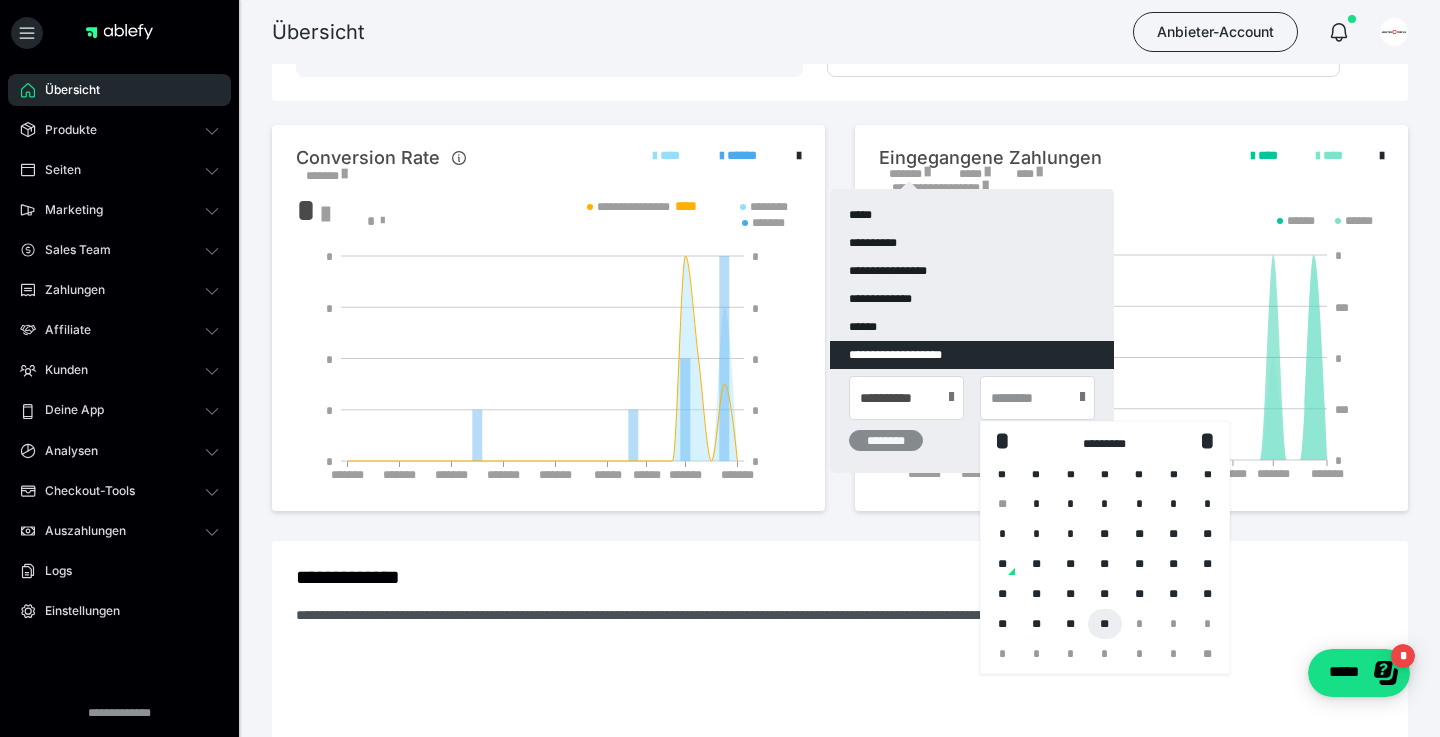 click on "**" at bounding box center [1105, 624] 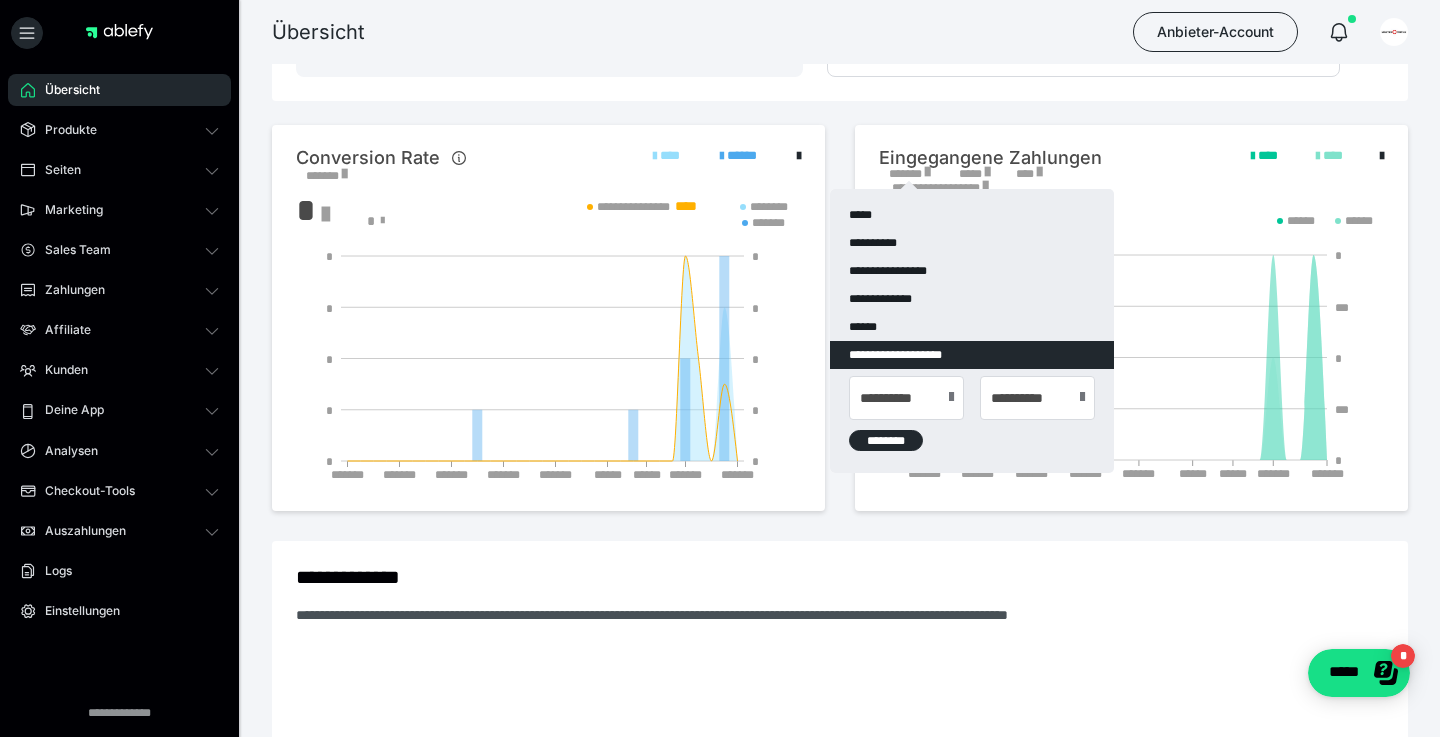 click on "********" at bounding box center [886, 440] 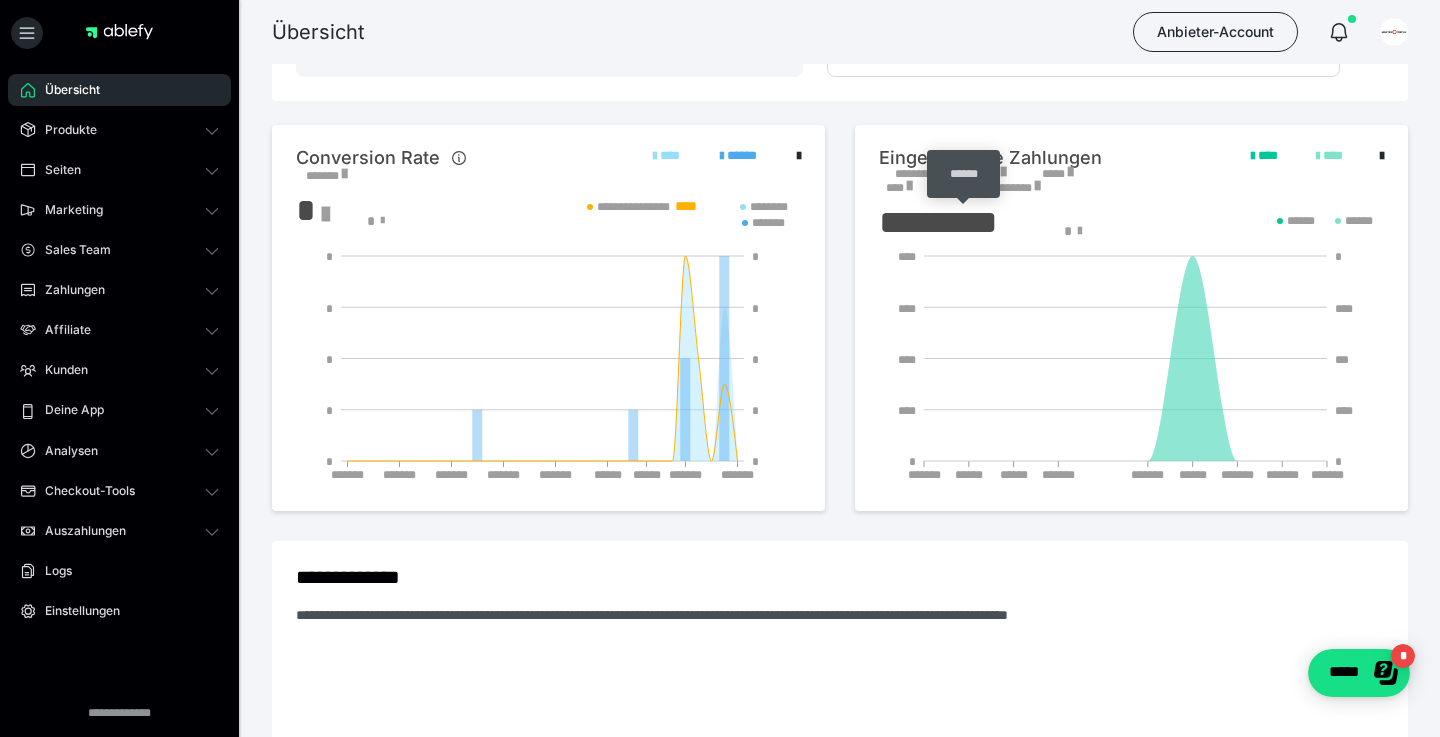 click on "******" at bounding box center (963, 174) 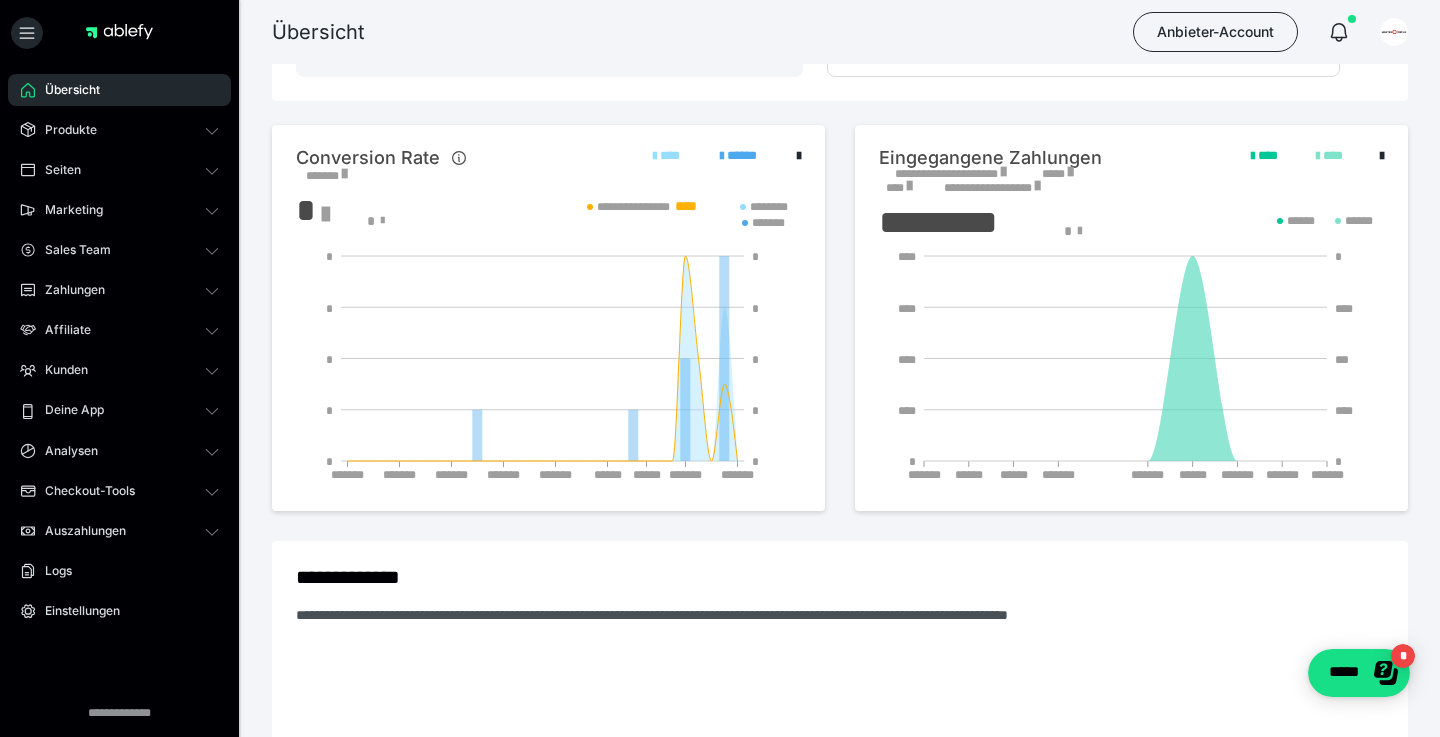 click at bounding box center (1003, 172) 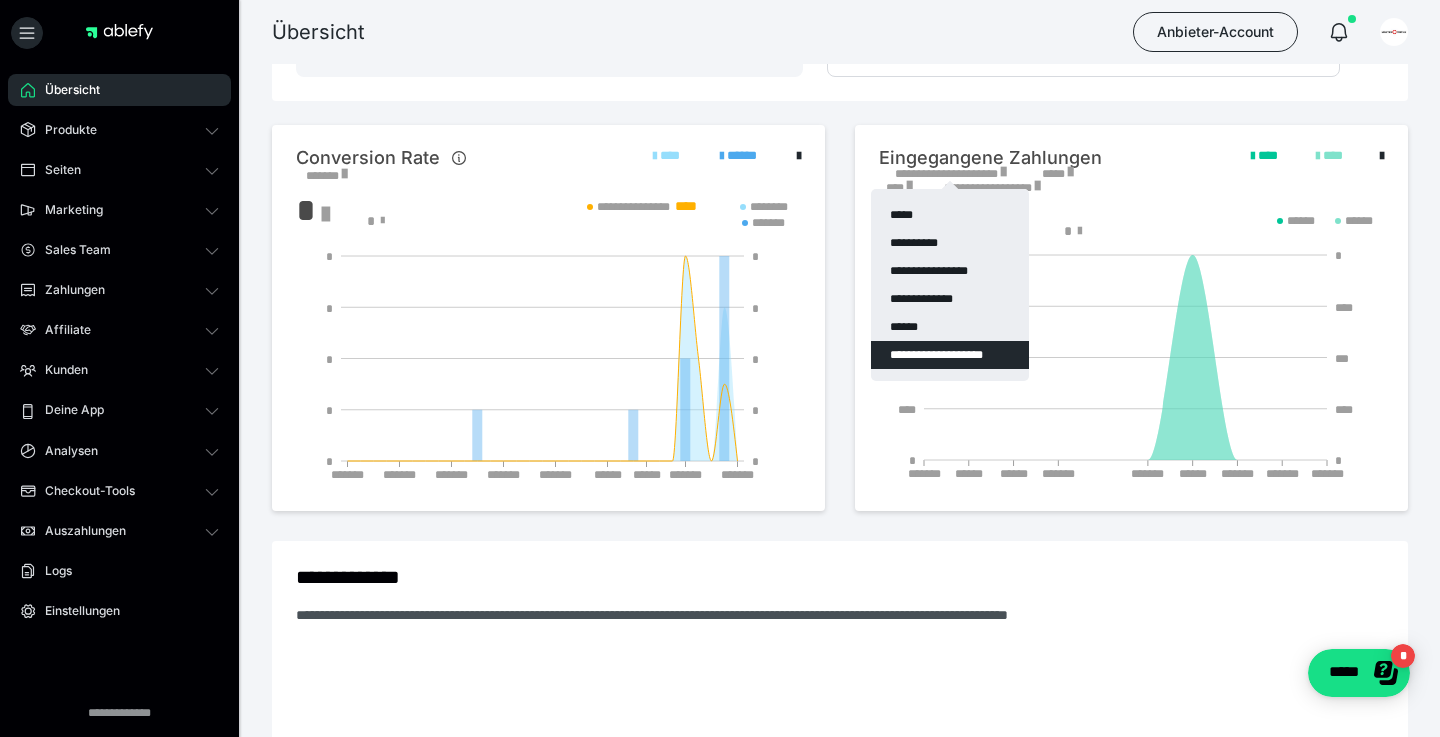 click on "**********" at bounding box center [950, 355] 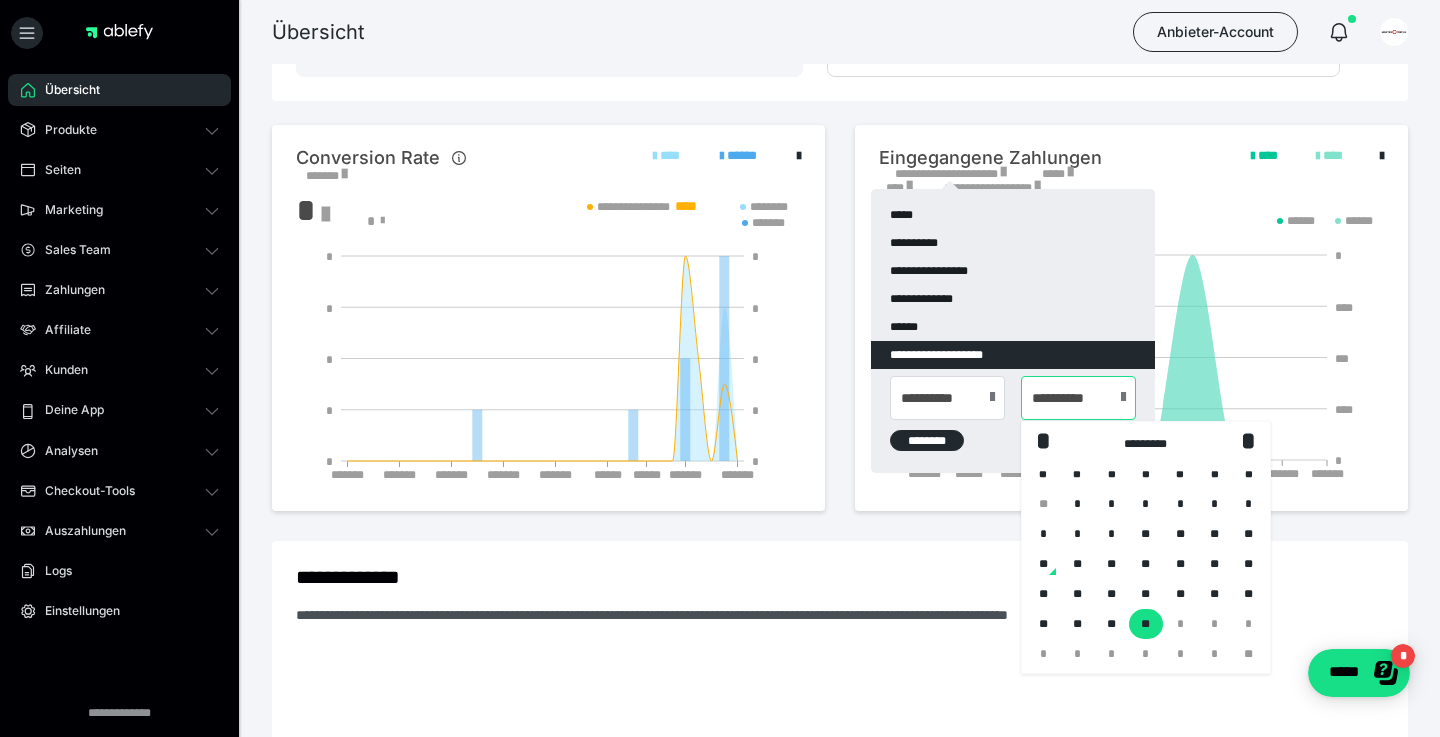 click on "**********" at bounding box center [1078, 398] 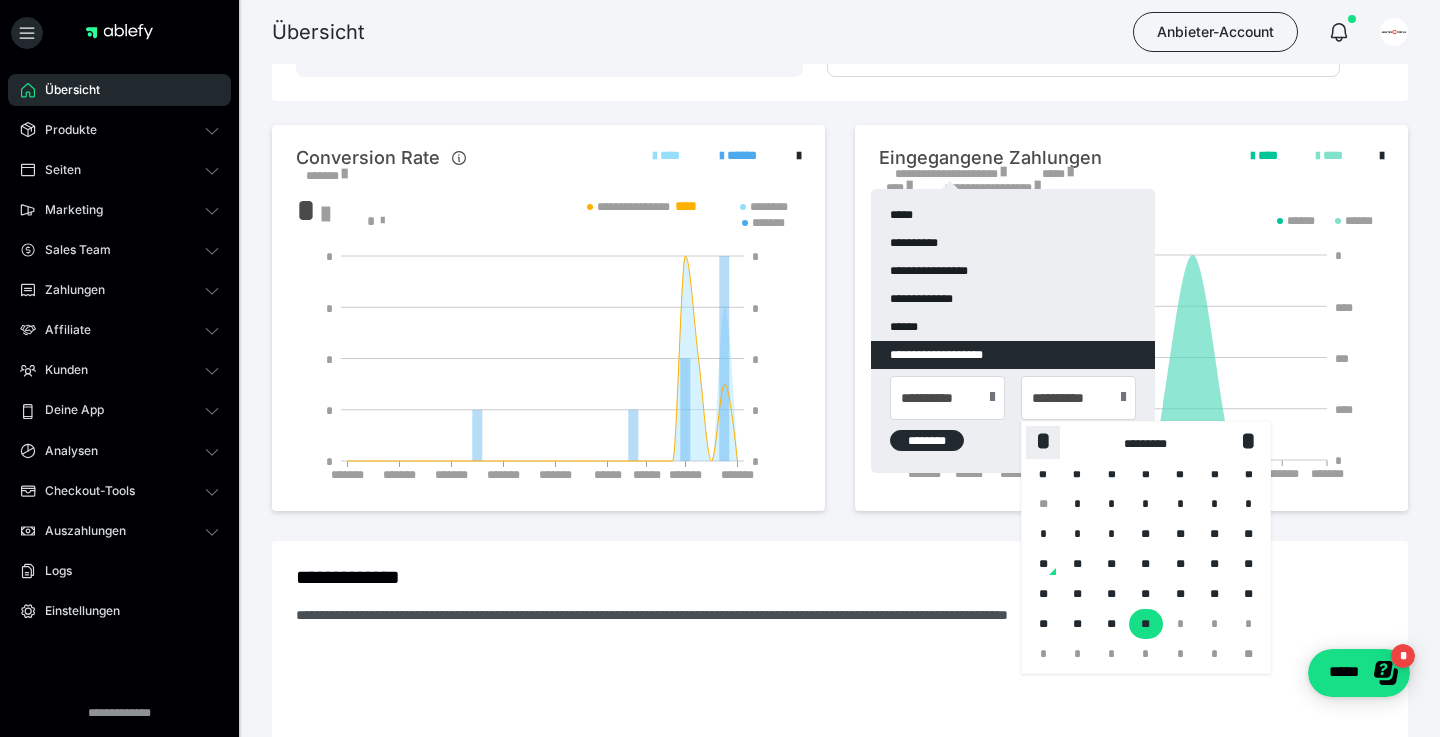 click on "*" at bounding box center [1043, 441] 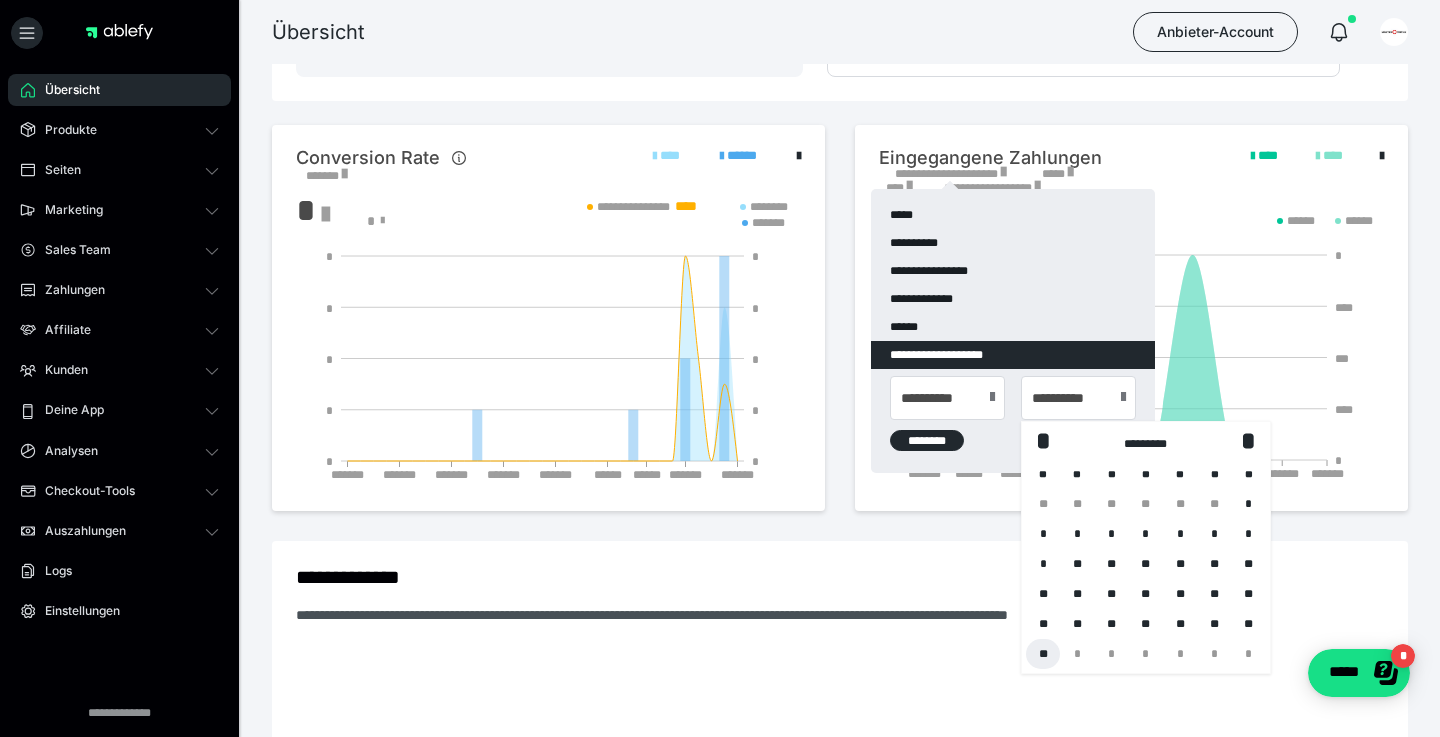 click on "**" at bounding box center (1043, 654) 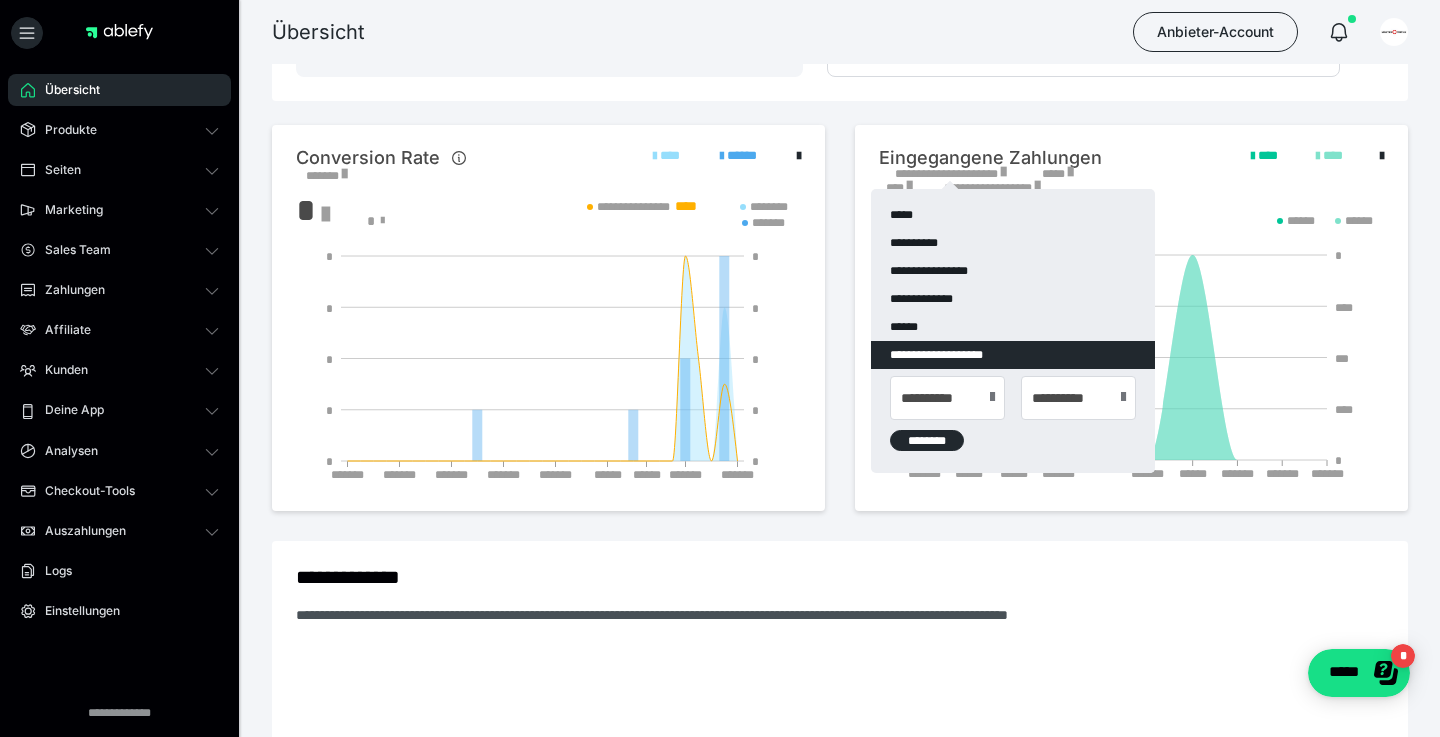 click on "********" at bounding box center [927, 440] 